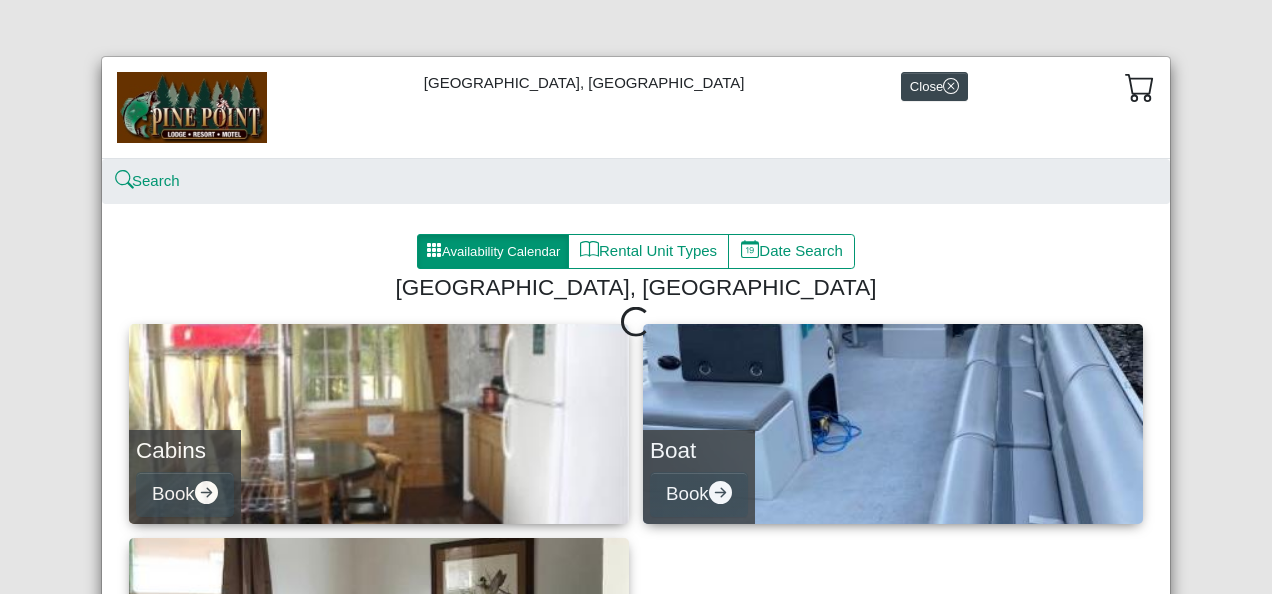 scroll, scrollTop: 0, scrollLeft: 0, axis: both 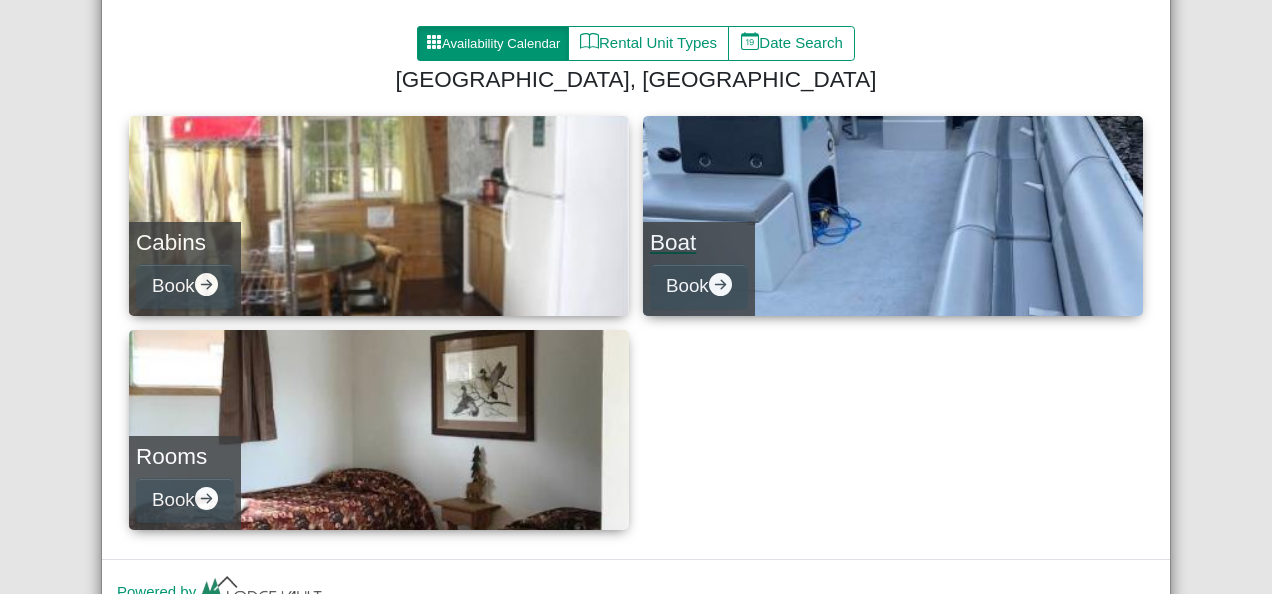 click on "Boat" at bounding box center [699, 242] 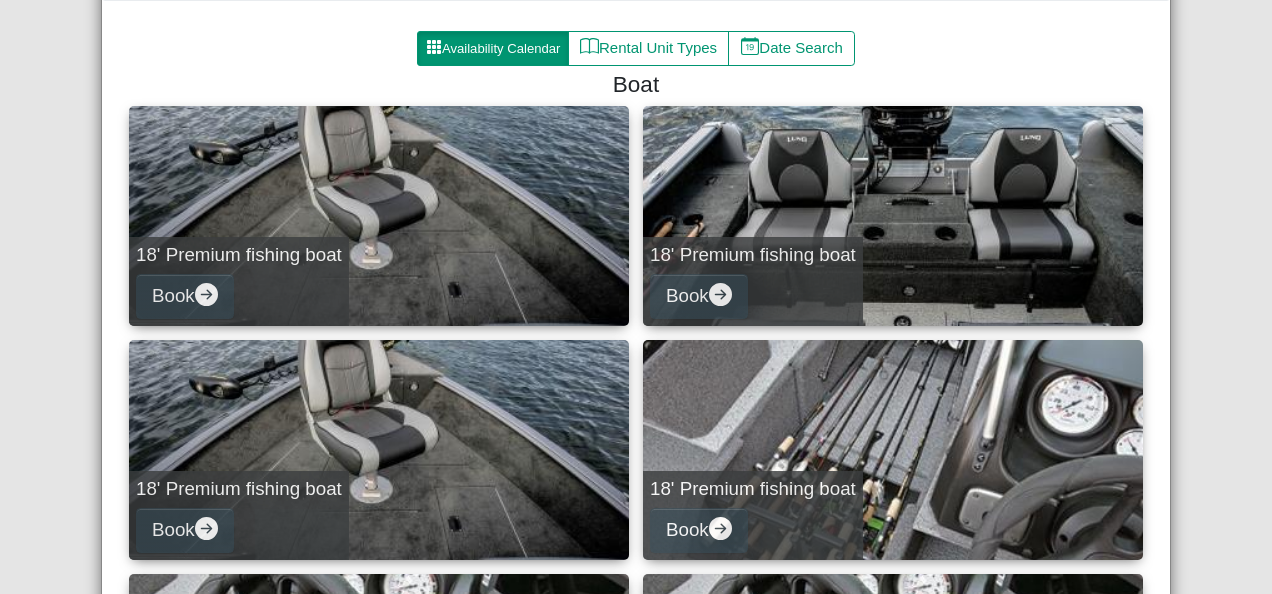 scroll, scrollTop: 208, scrollLeft: 0, axis: vertical 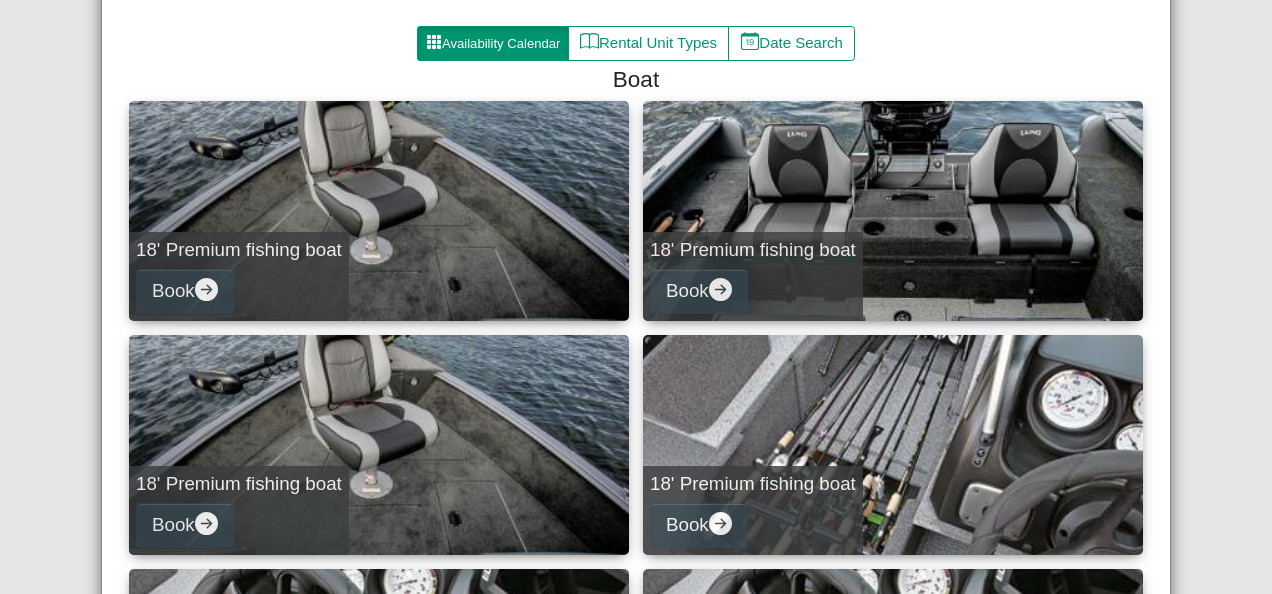 click on "18' Premium fishing  boat  Book" at bounding box center [893, 211] 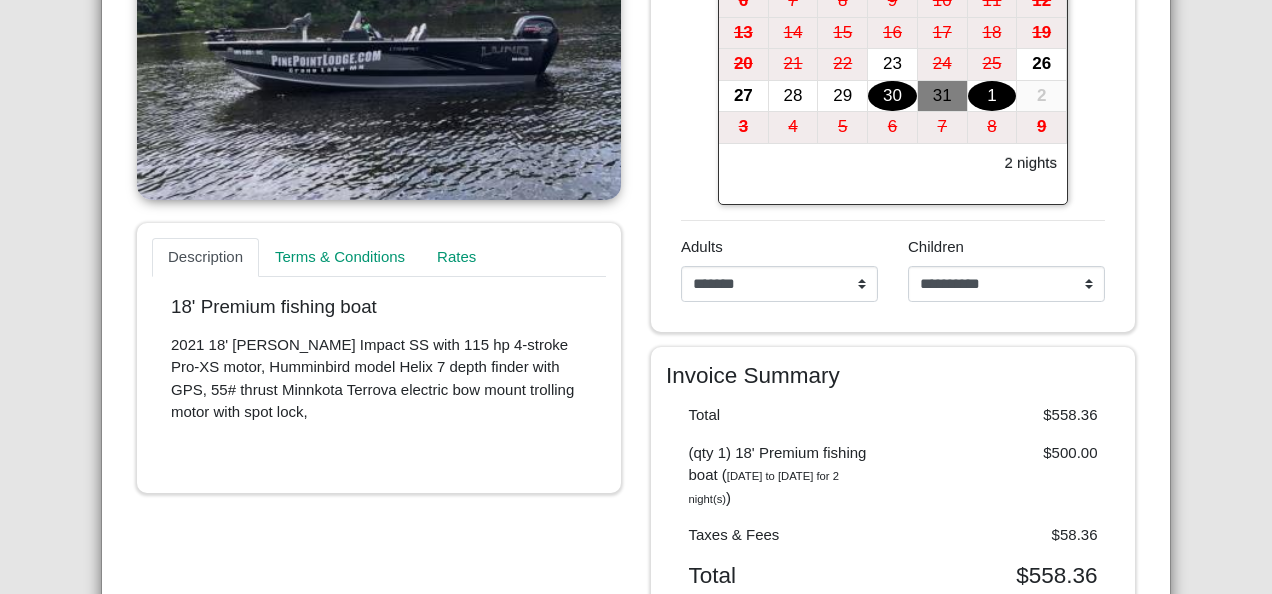 scroll, scrollTop: 486, scrollLeft: 0, axis: vertical 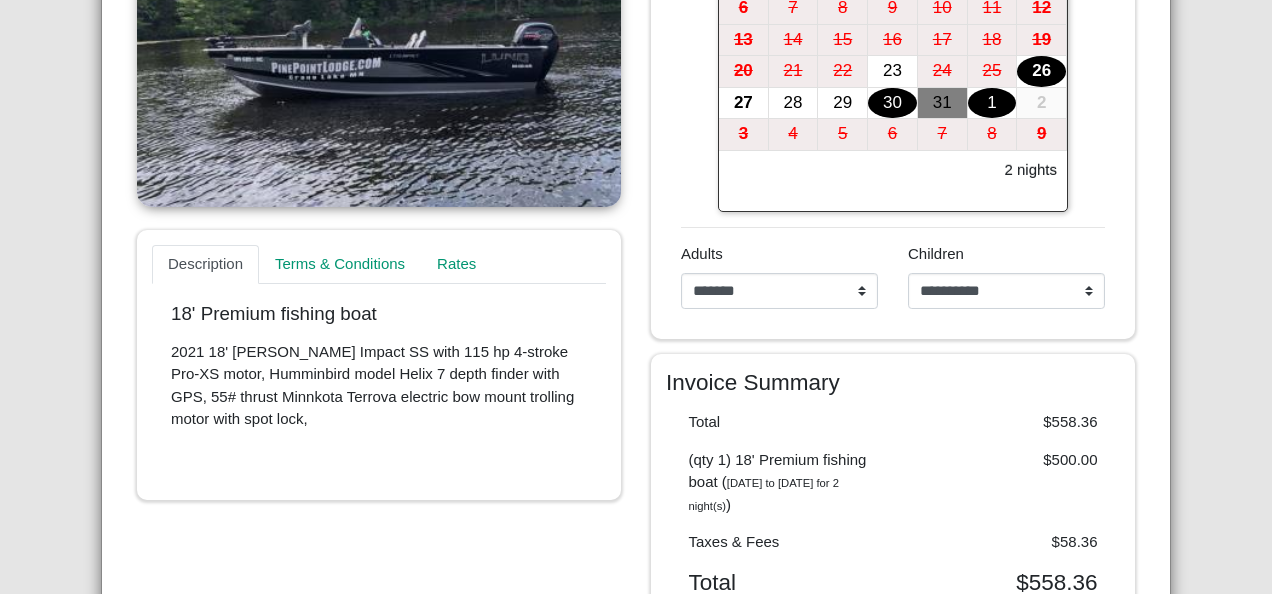 click on "26" at bounding box center (1041, 71) 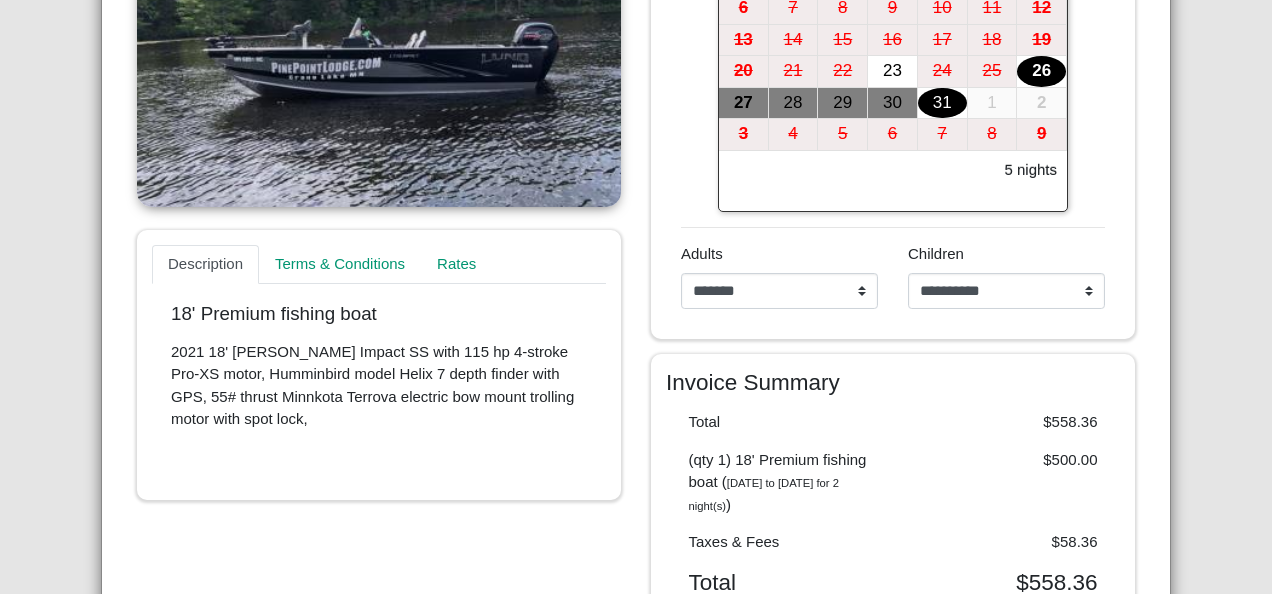 click on "31" at bounding box center [942, 103] 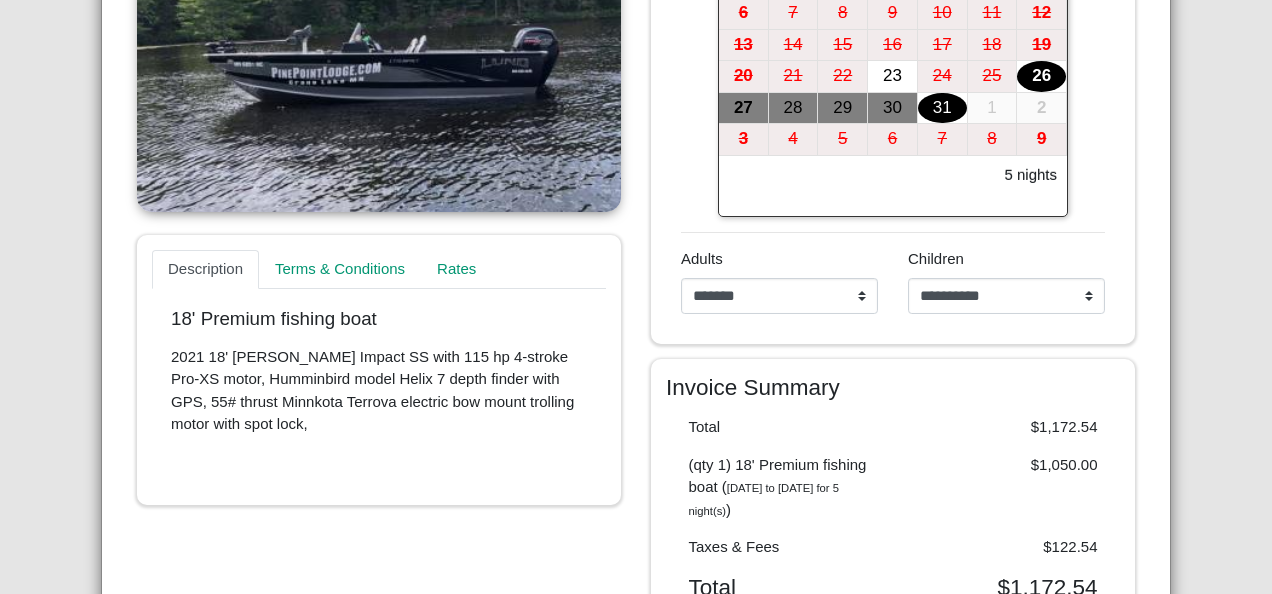 scroll, scrollTop: 479, scrollLeft: 0, axis: vertical 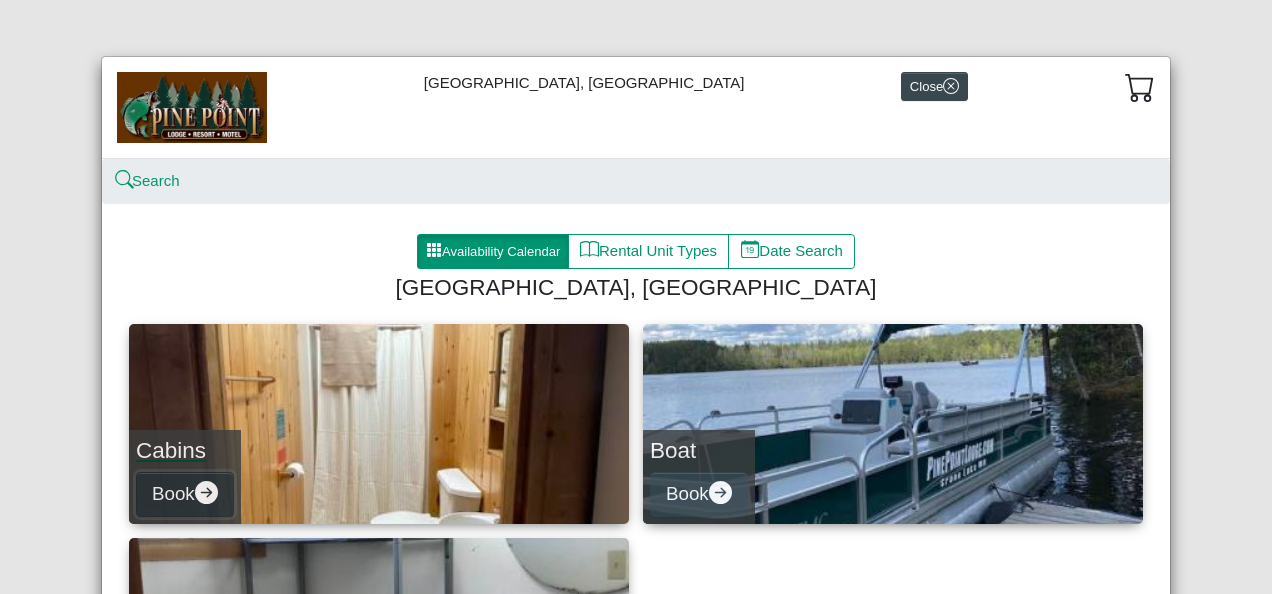 click 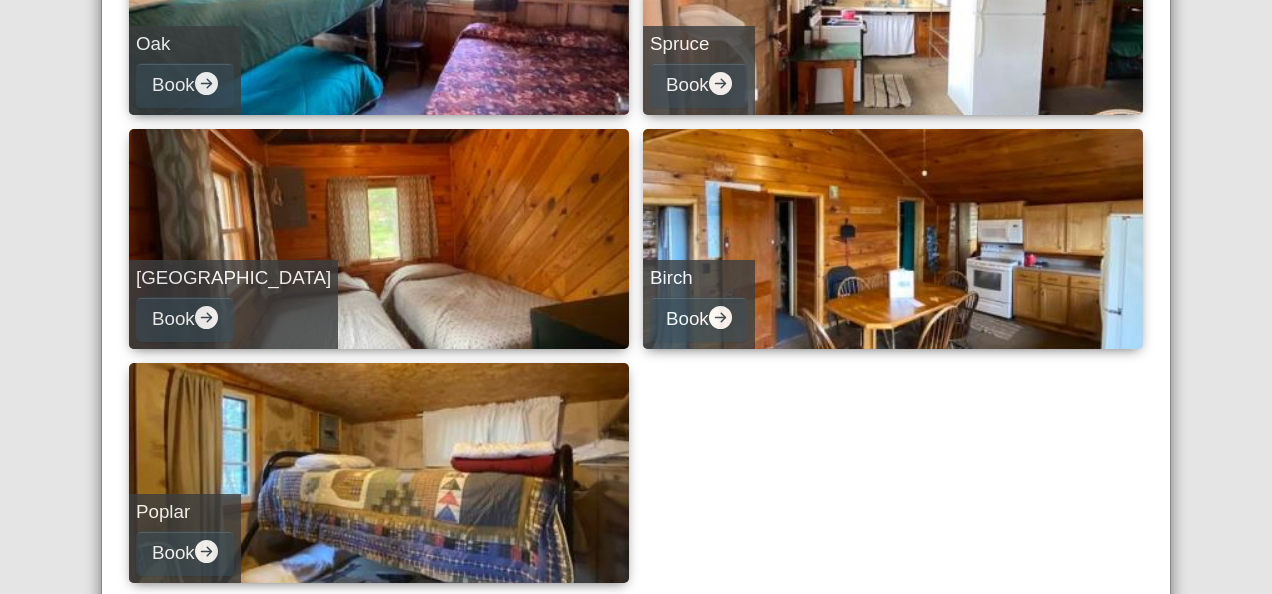 scroll, scrollTop: 892, scrollLeft: 0, axis: vertical 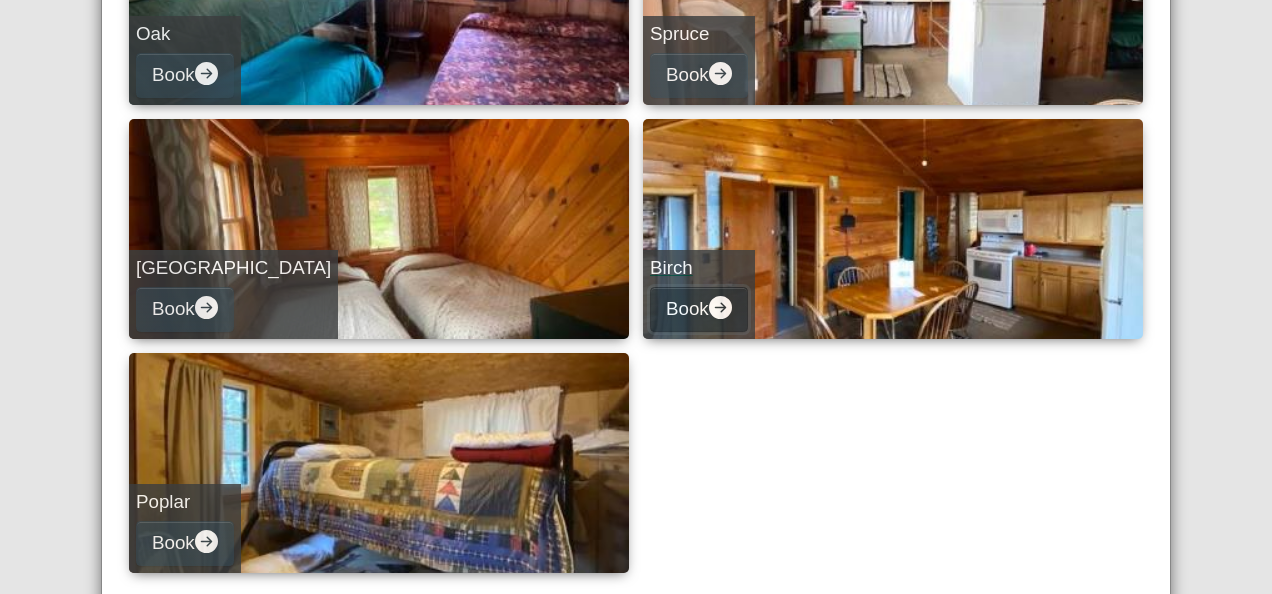 click on "Book" at bounding box center (699, 309) 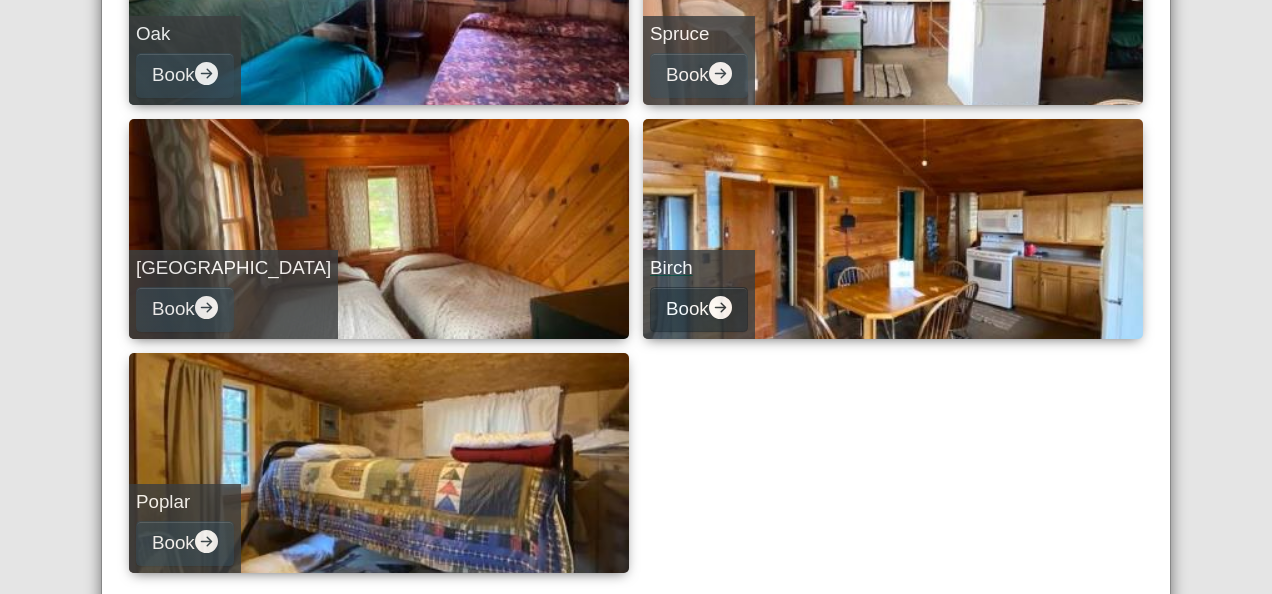 select on "*" 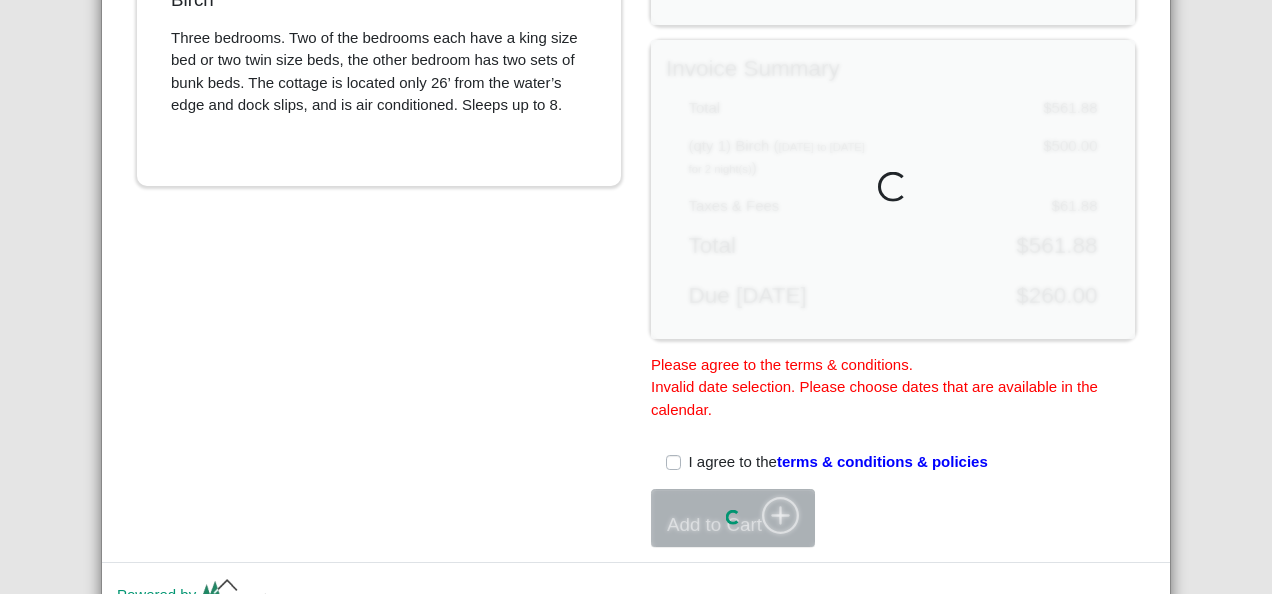 scroll, scrollTop: 888, scrollLeft: 0, axis: vertical 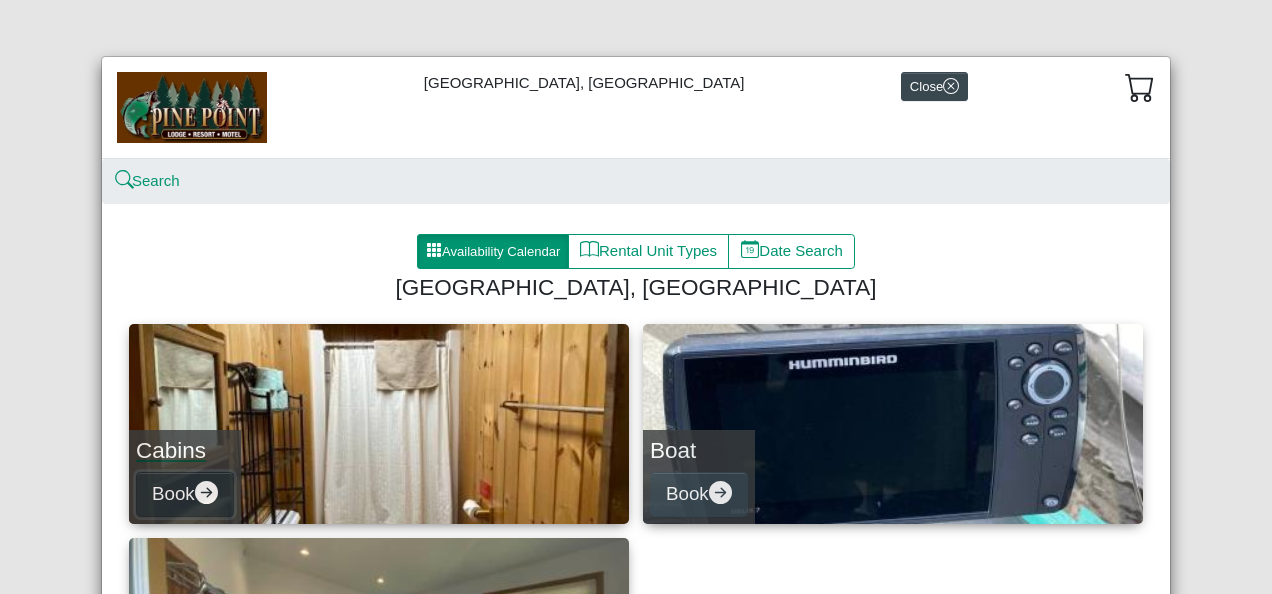 click on "Book" at bounding box center [185, 494] 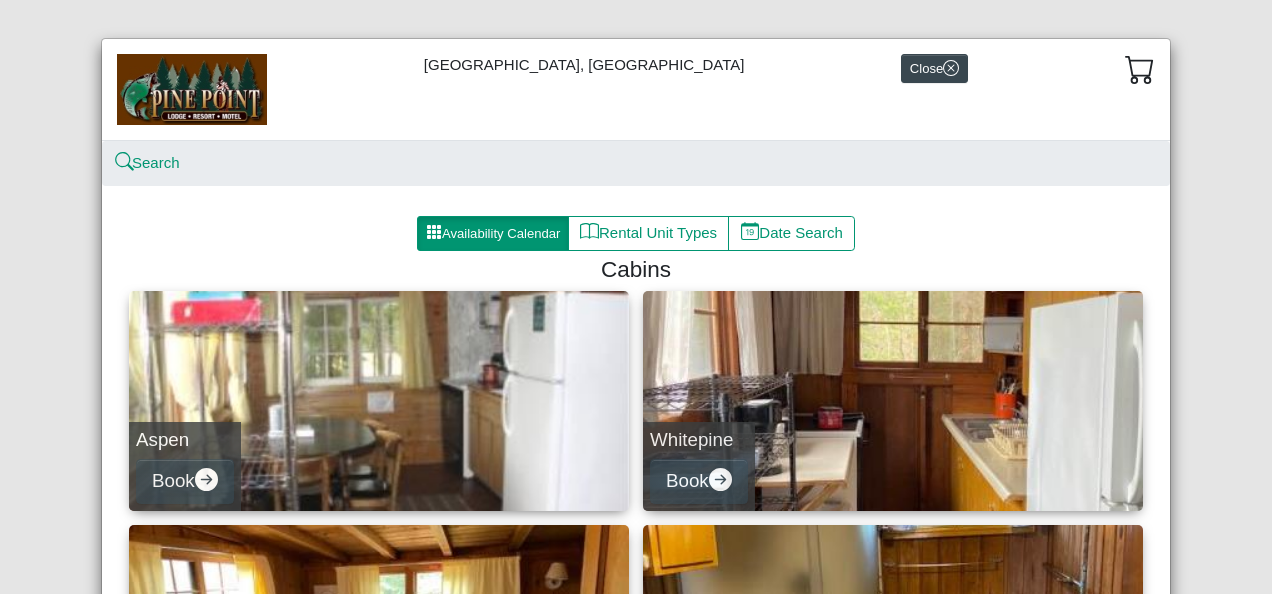 scroll, scrollTop: 0, scrollLeft: 0, axis: both 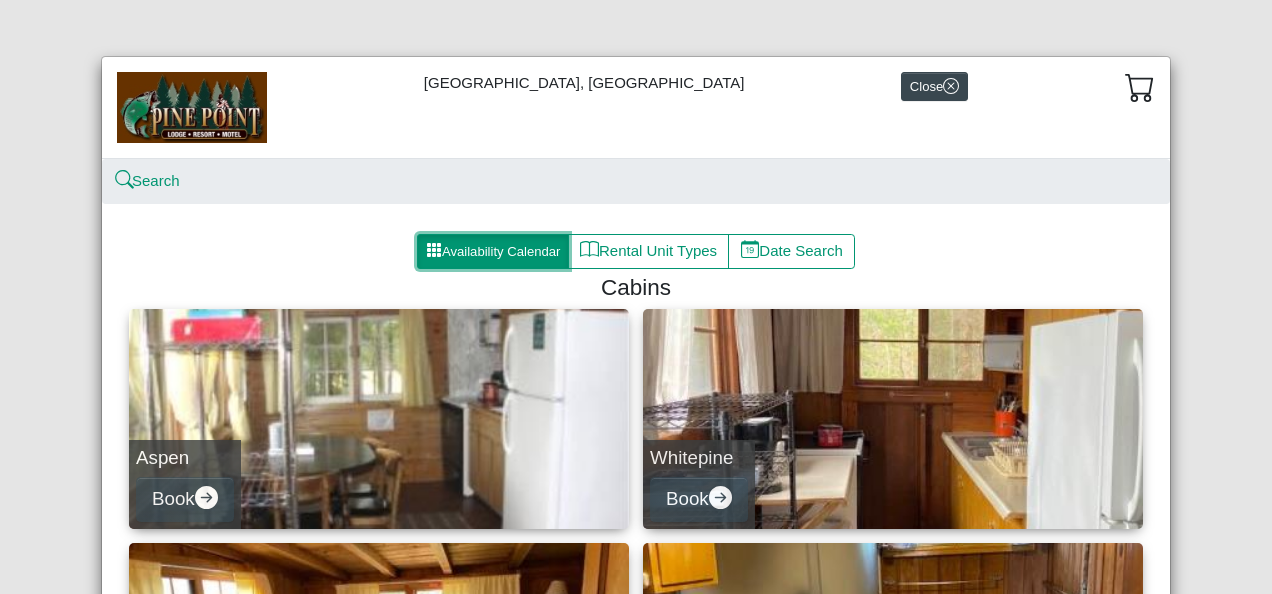 click on "Availability Calendar" at bounding box center (493, 252) 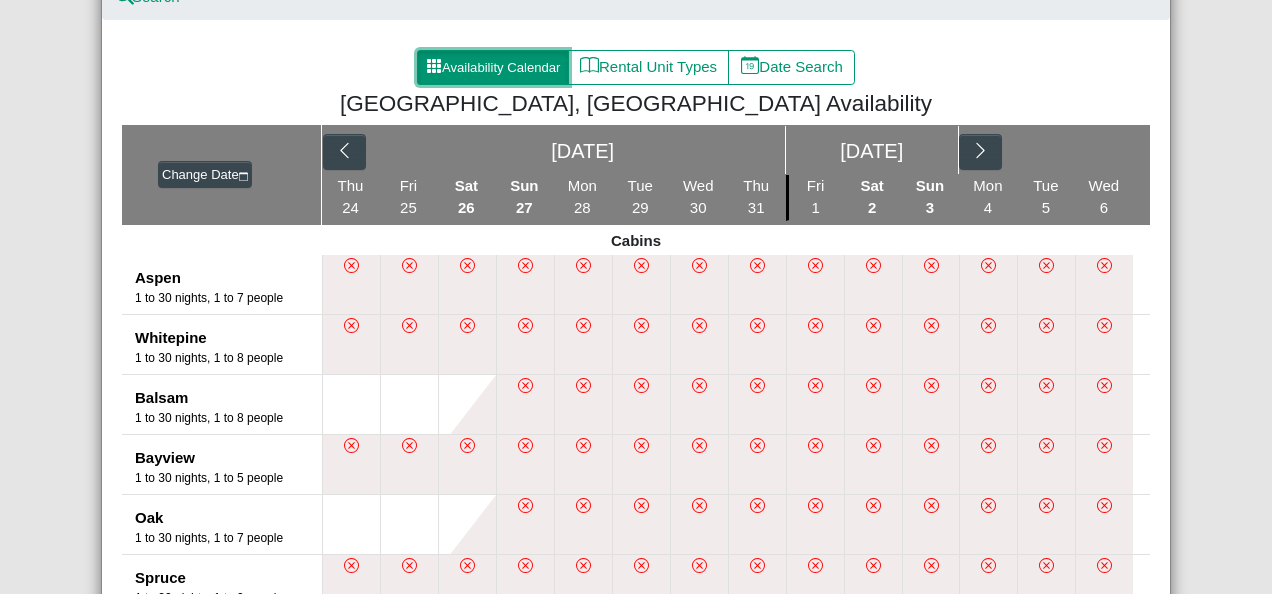 scroll, scrollTop: 285, scrollLeft: 0, axis: vertical 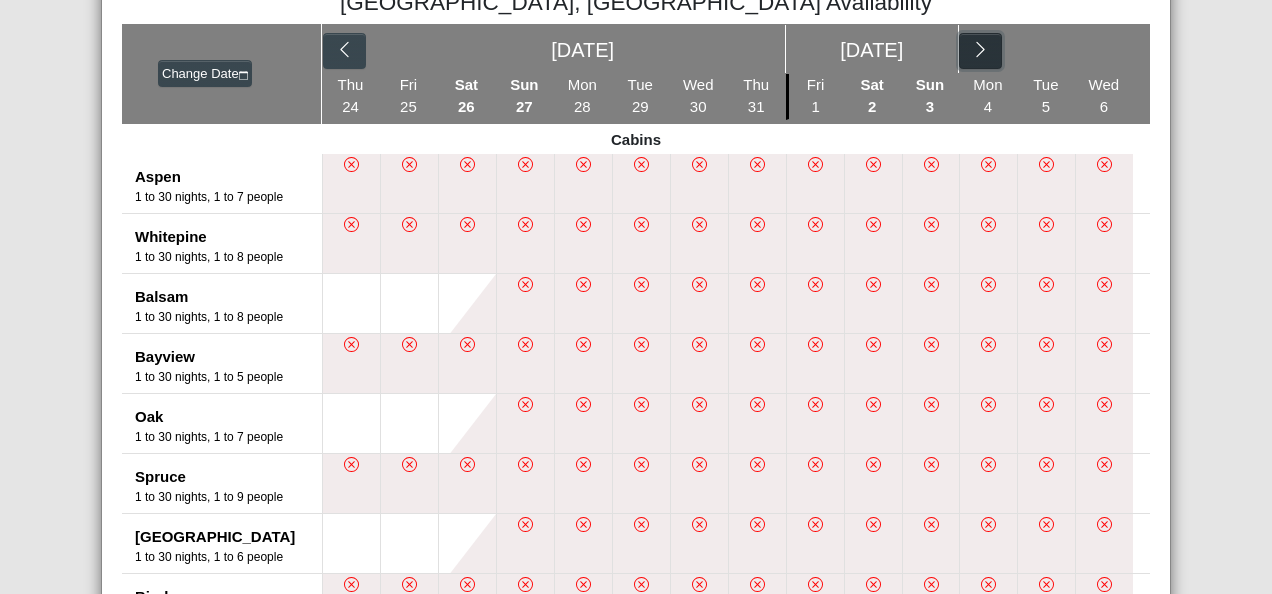 click 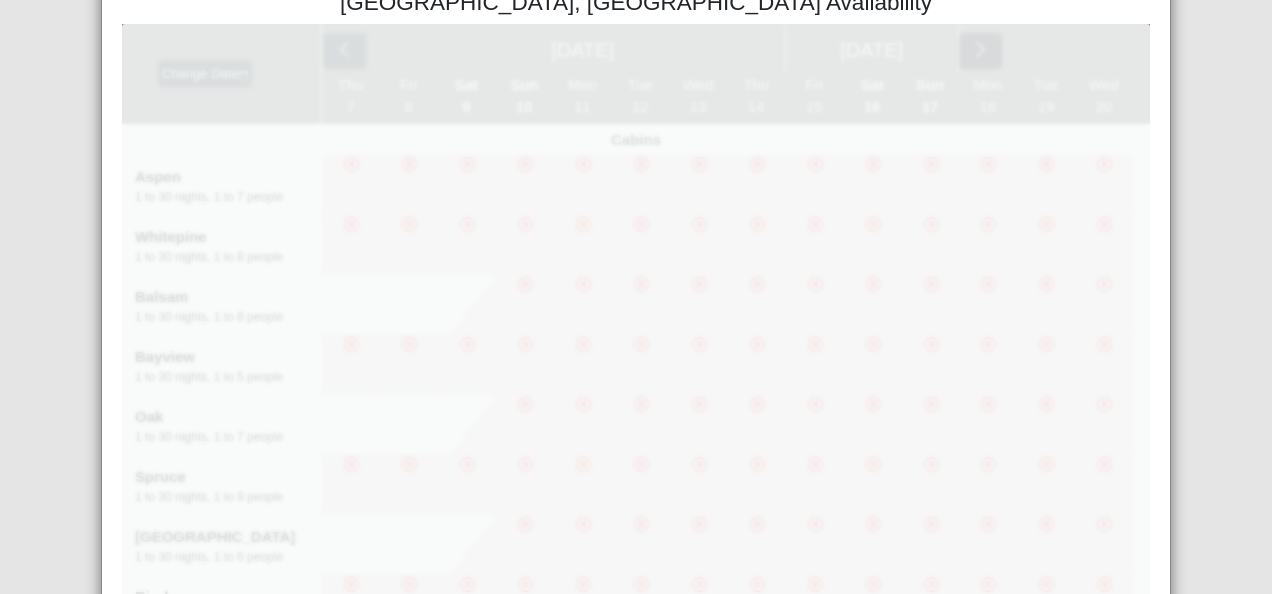 click at bounding box center [636, 899] 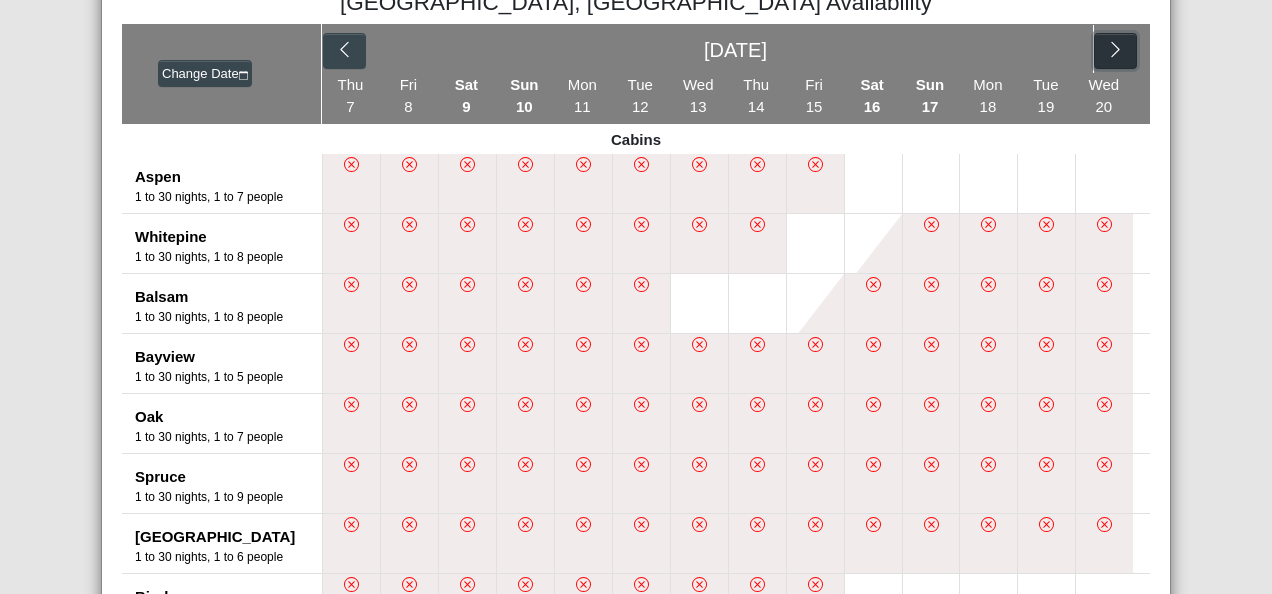 click 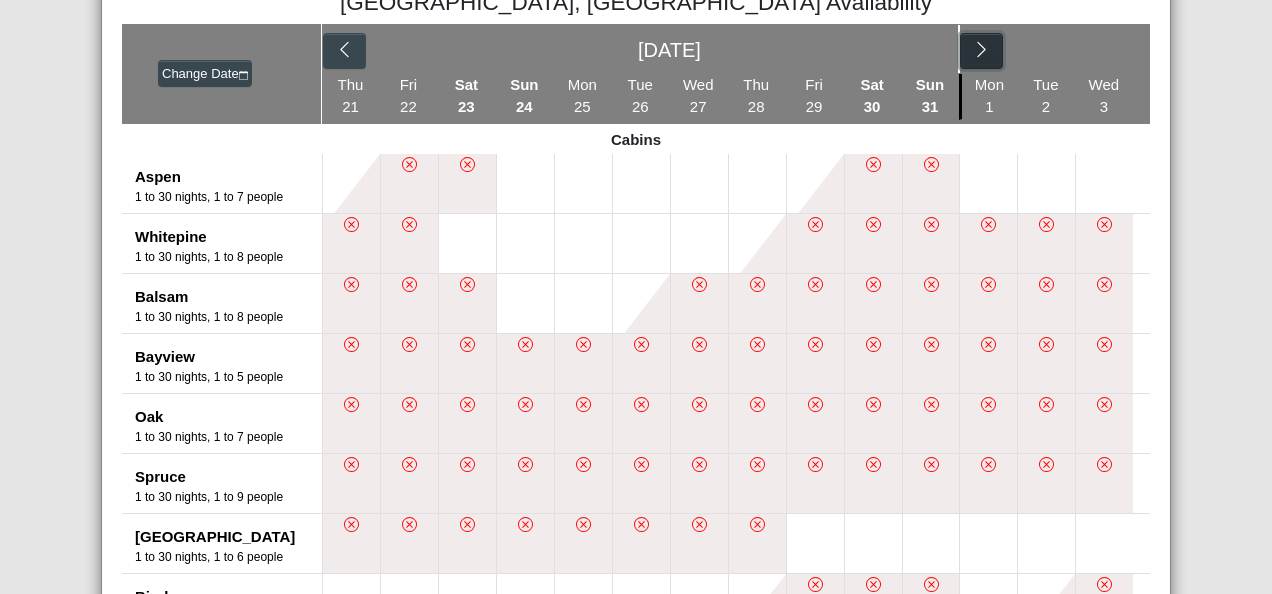 click 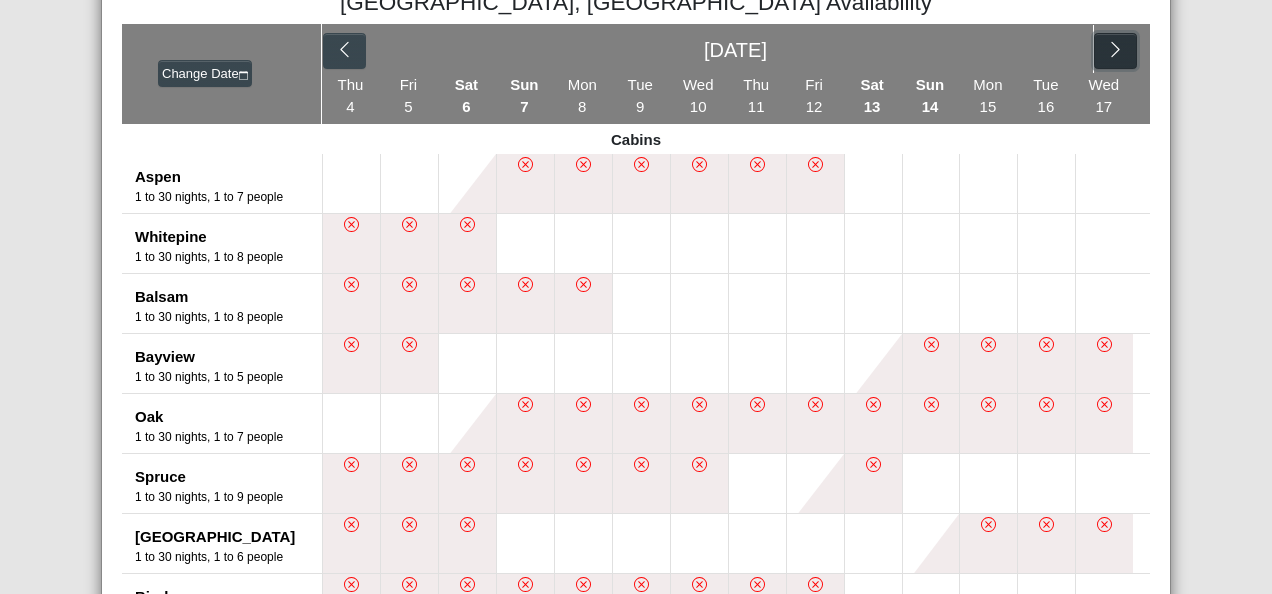 drag, startPoint x: 1108, startPoint y: 49, endPoint x: 1106, endPoint y: 38, distance: 11.18034 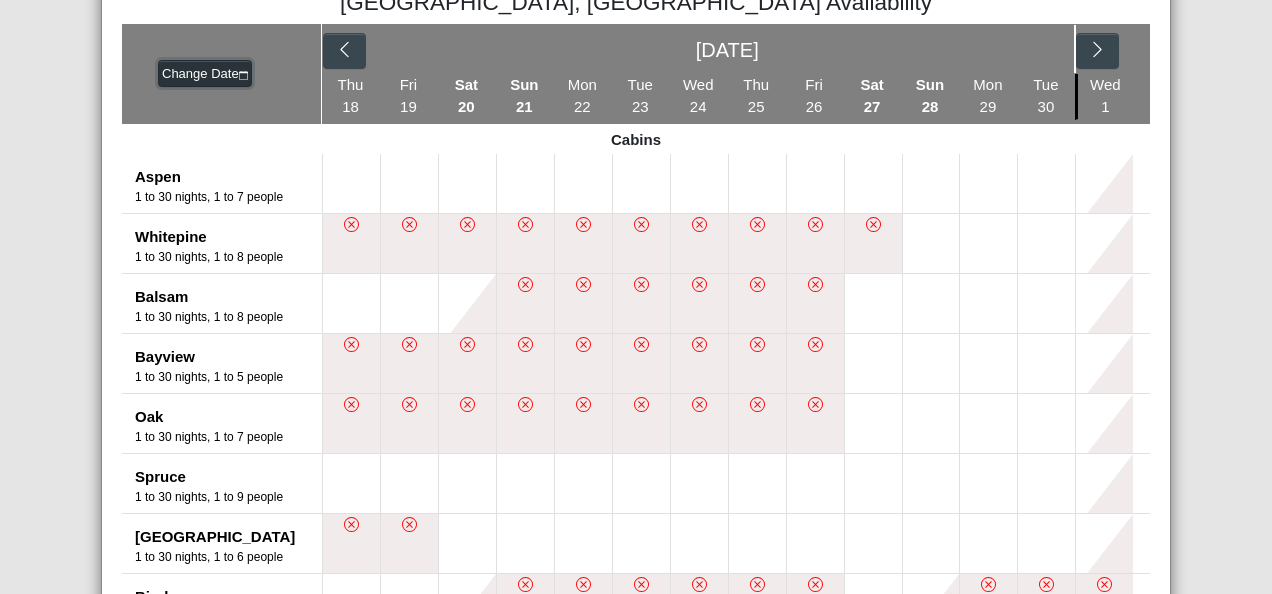 click 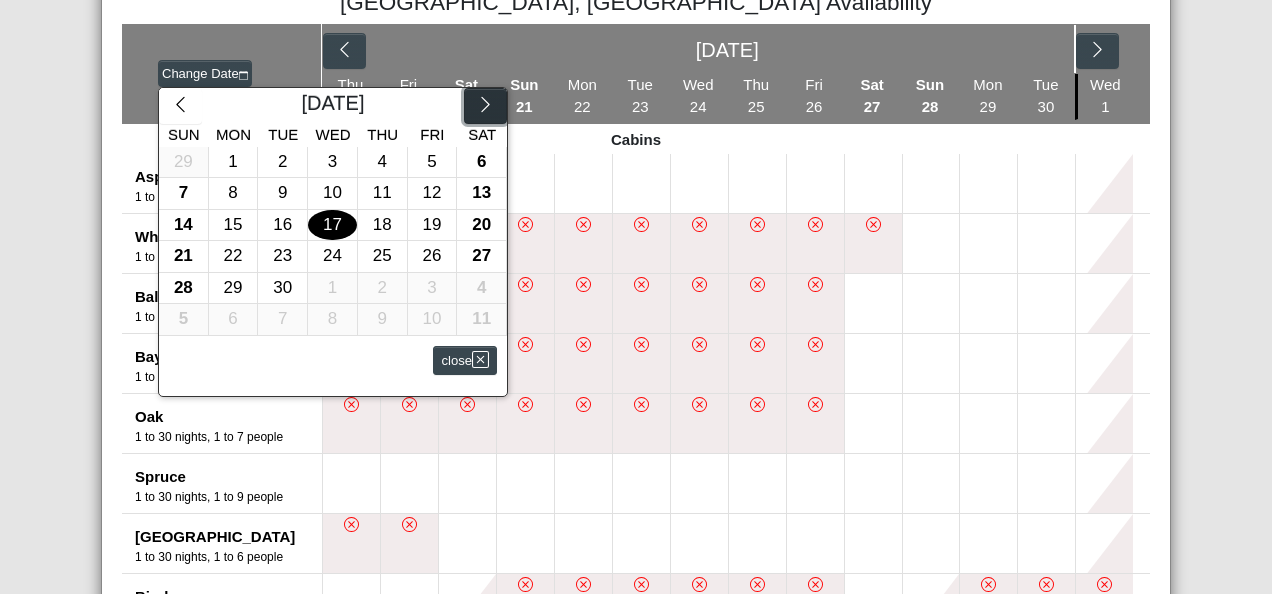 click 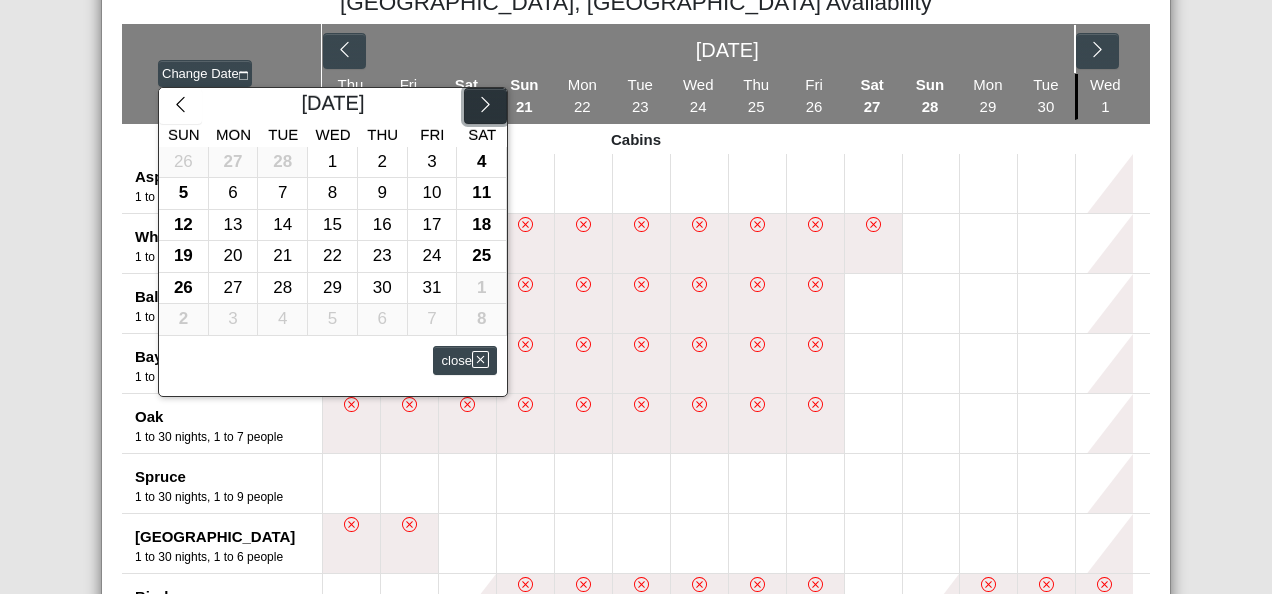 click 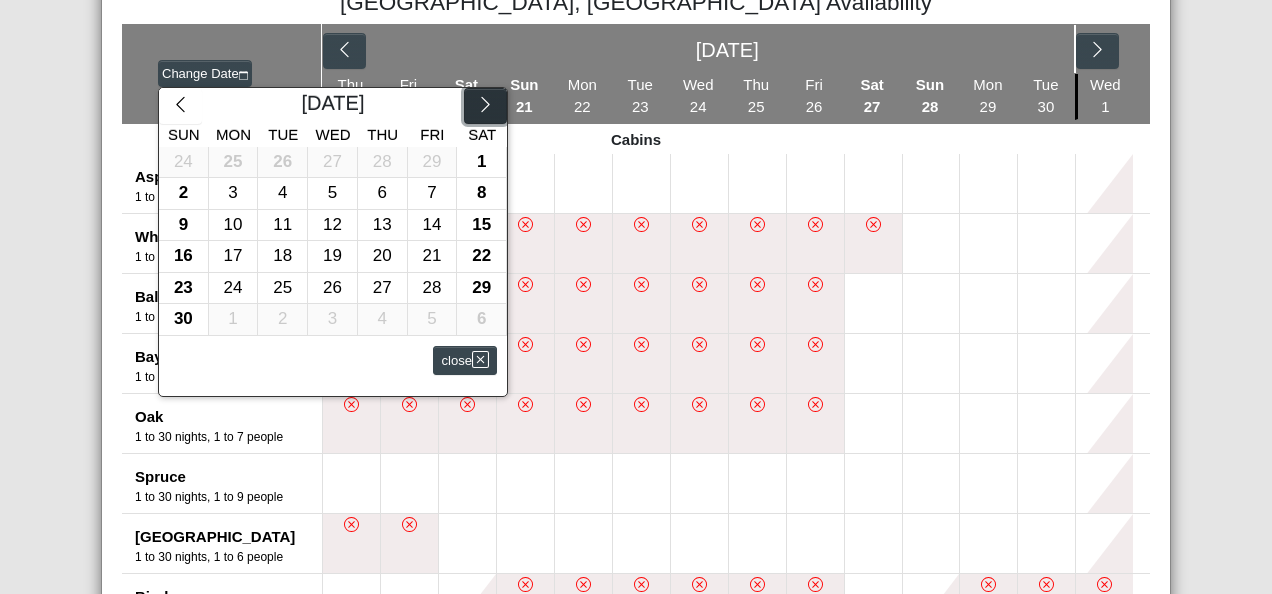 click 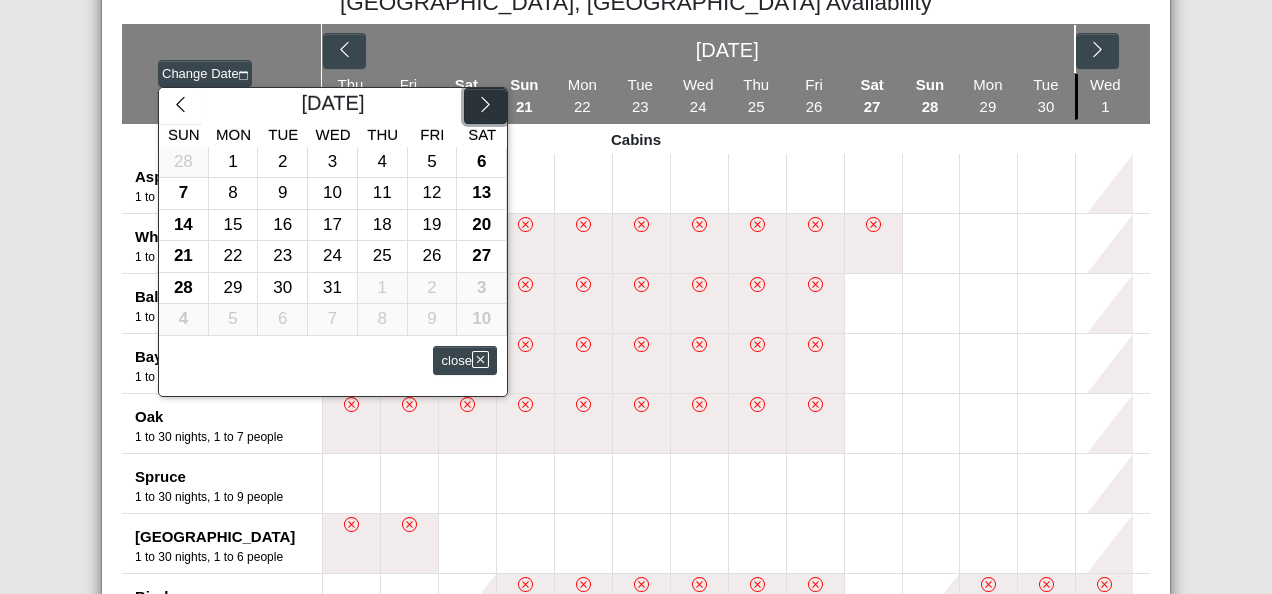 click 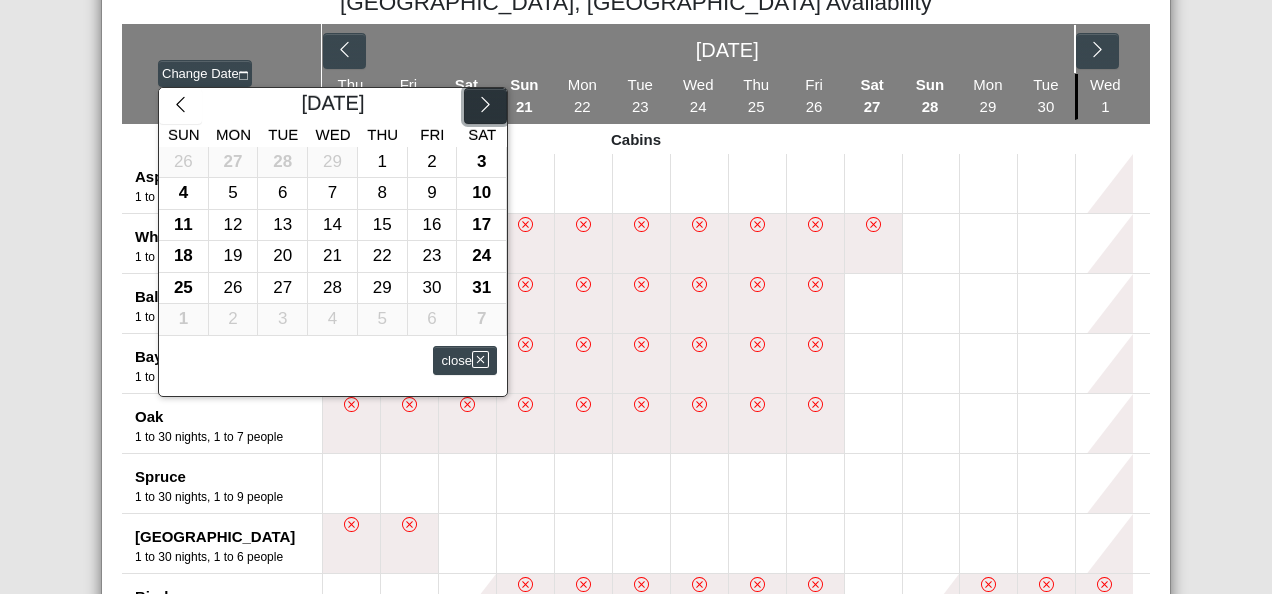 click 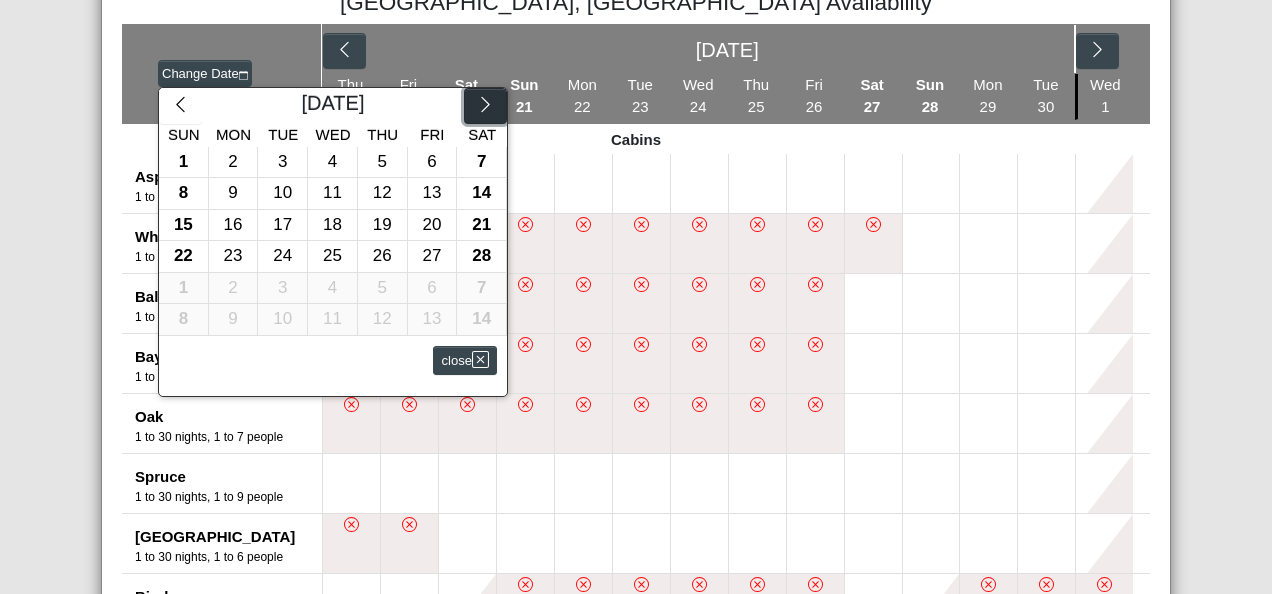 click 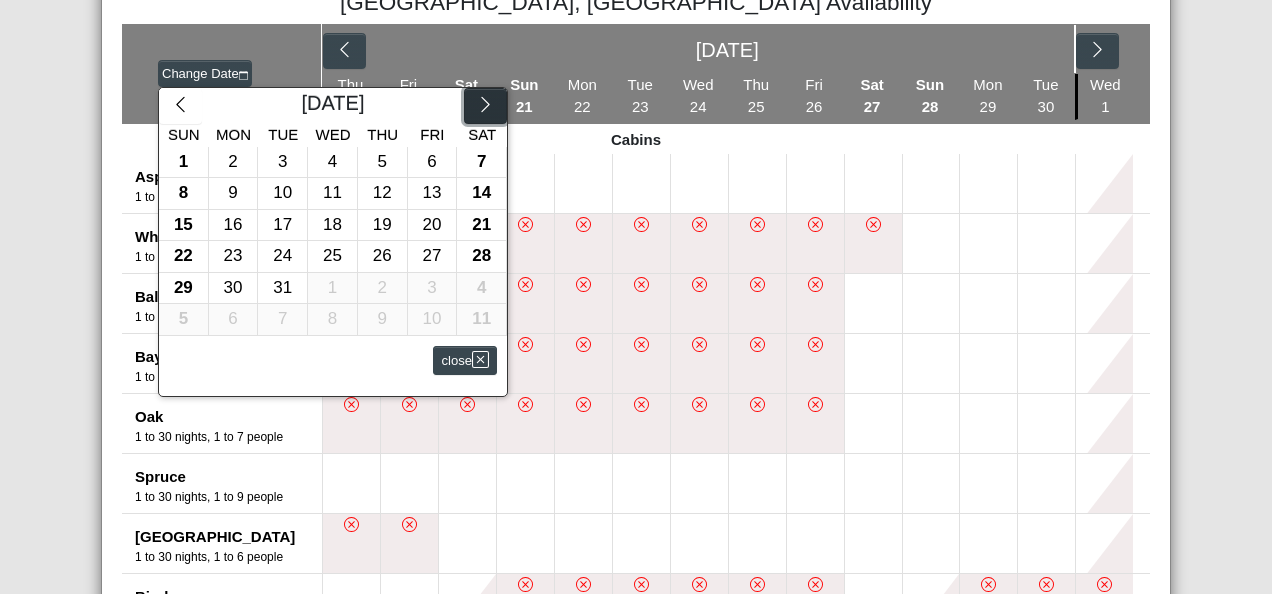 click 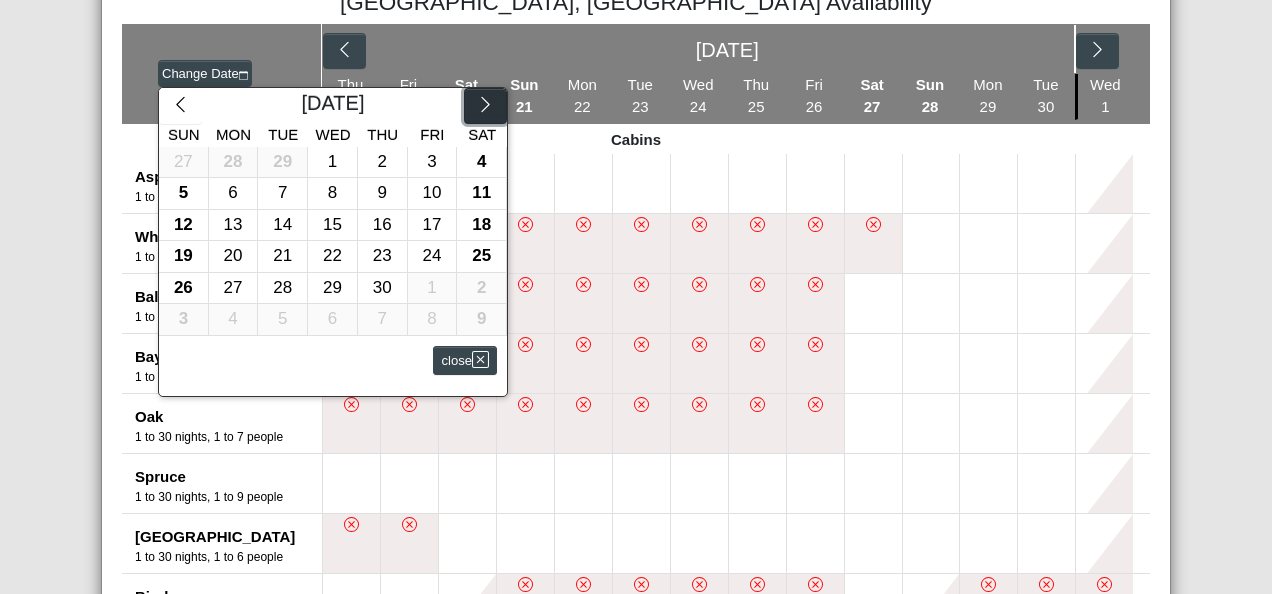 click 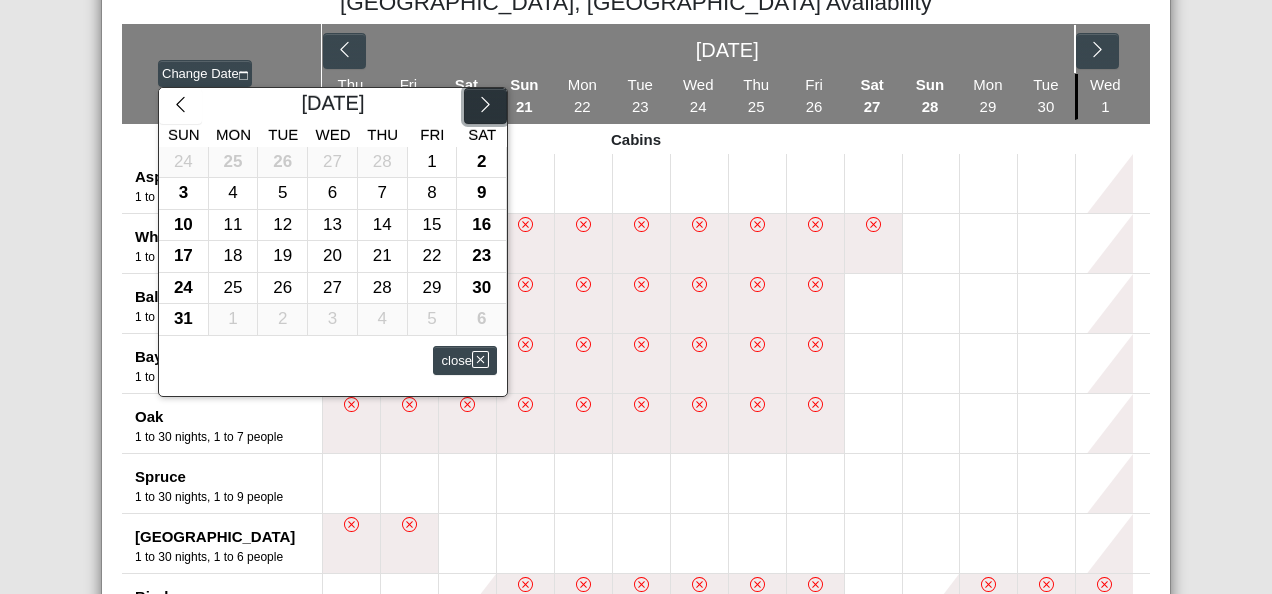 click 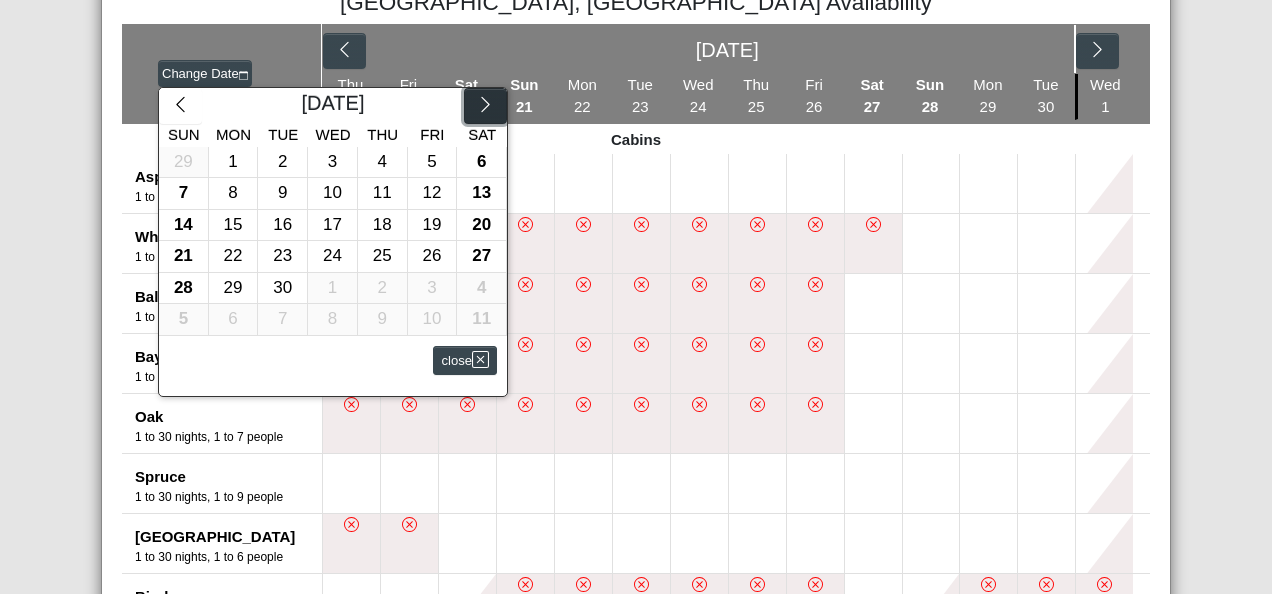 click 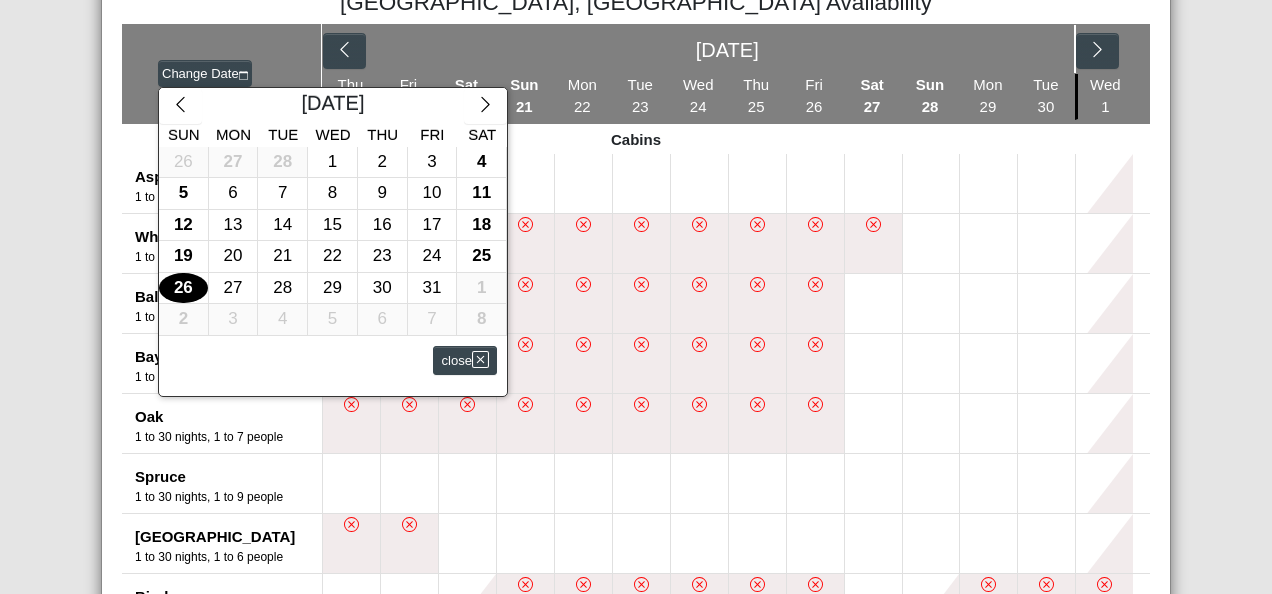 click on "26" at bounding box center (183, 288) 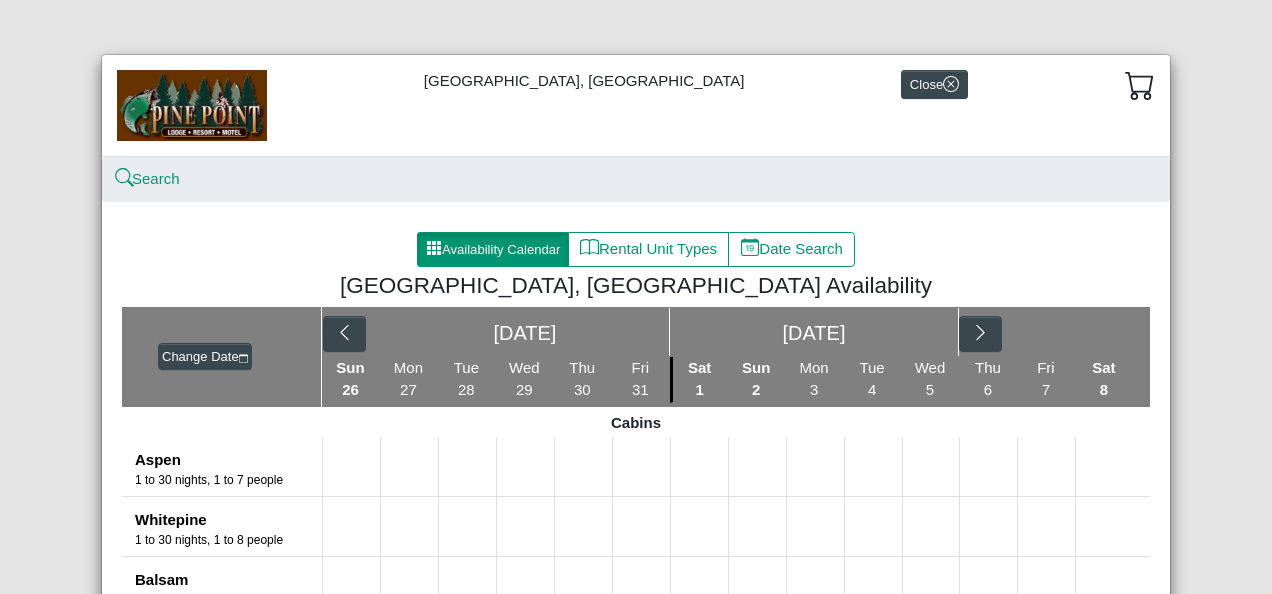 scroll, scrollTop: 0, scrollLeft: 0, axis: both 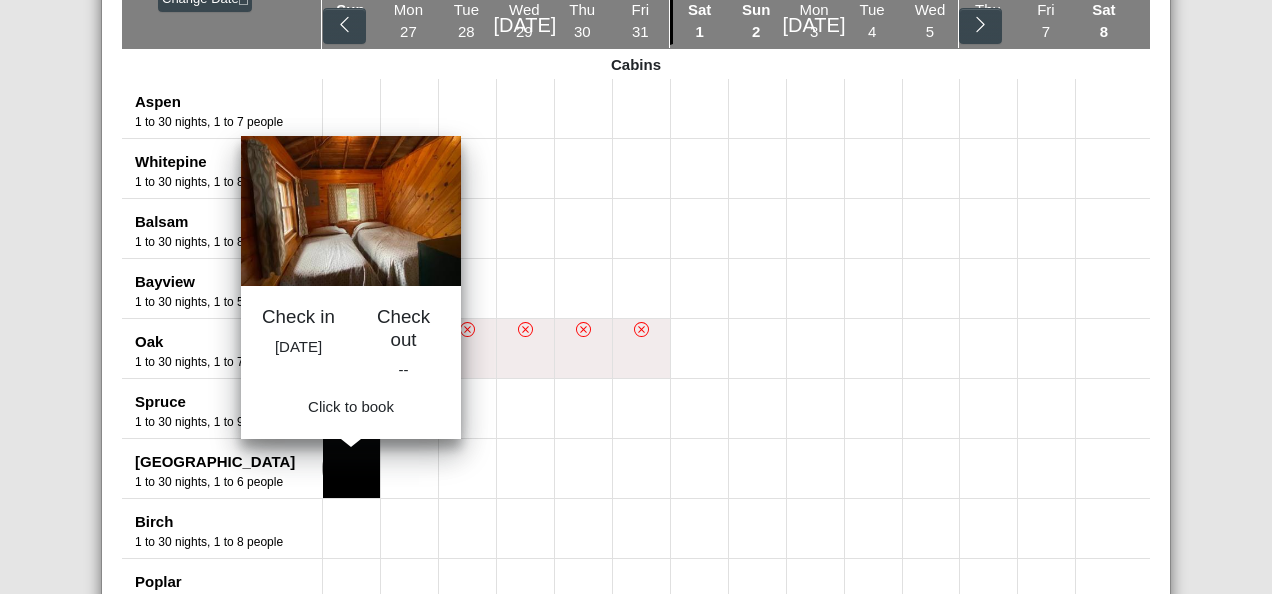 click at bounding box center [351, 468] 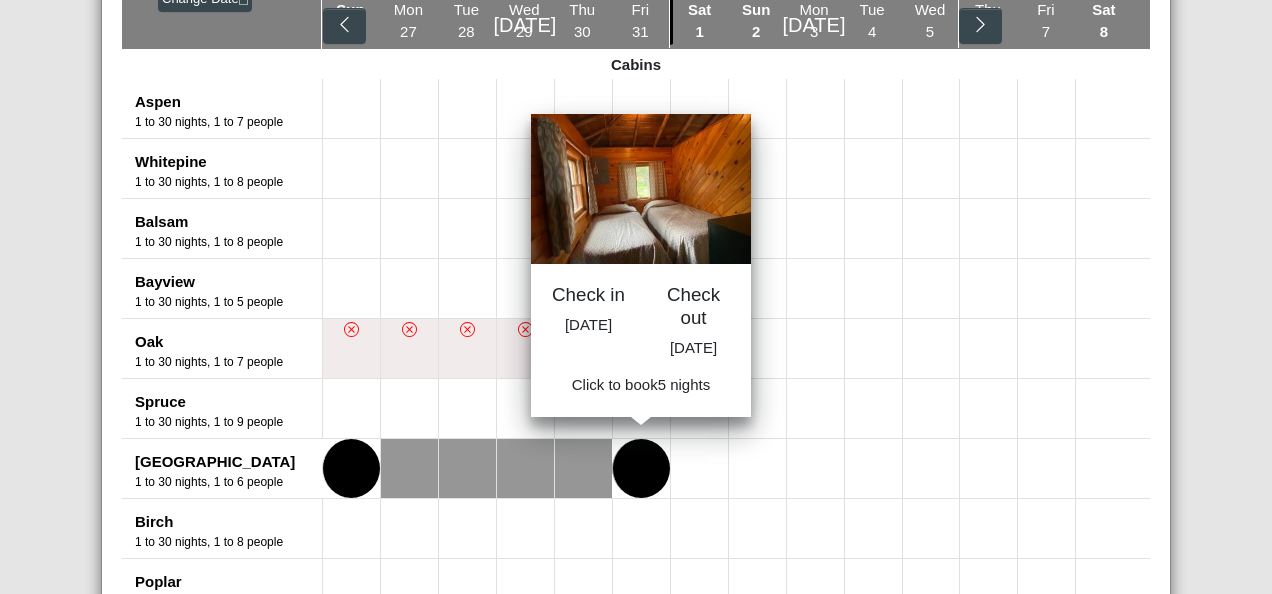click at bounding box center [641, 468] 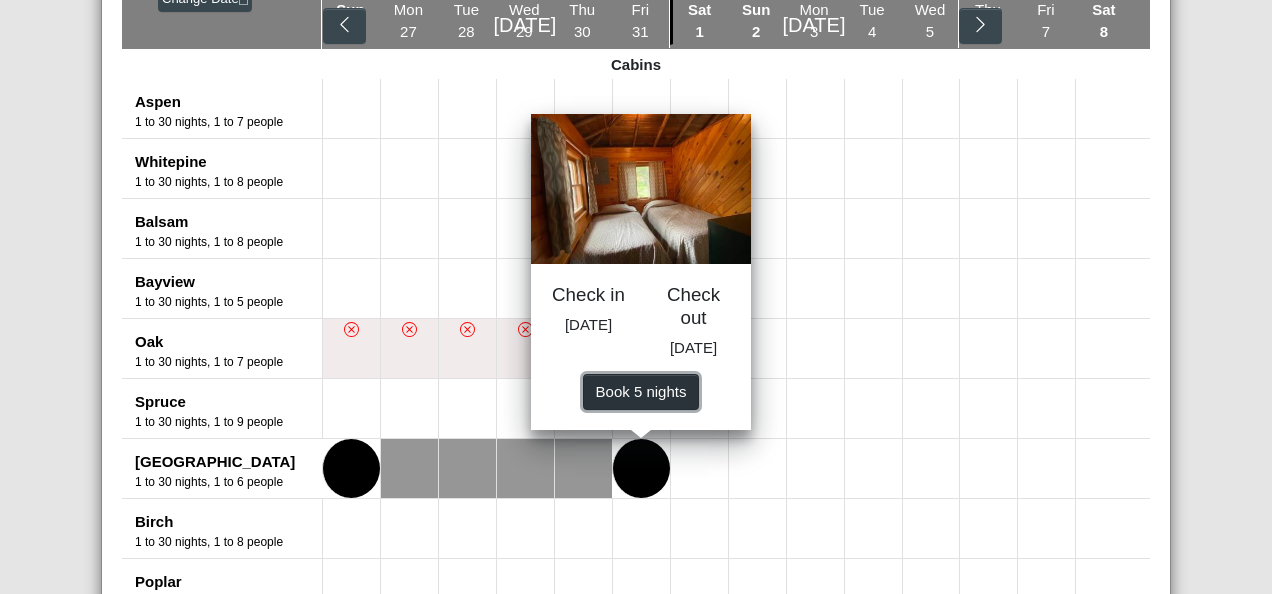 click on "Book 5 night s" at bounding box center [641, 390] 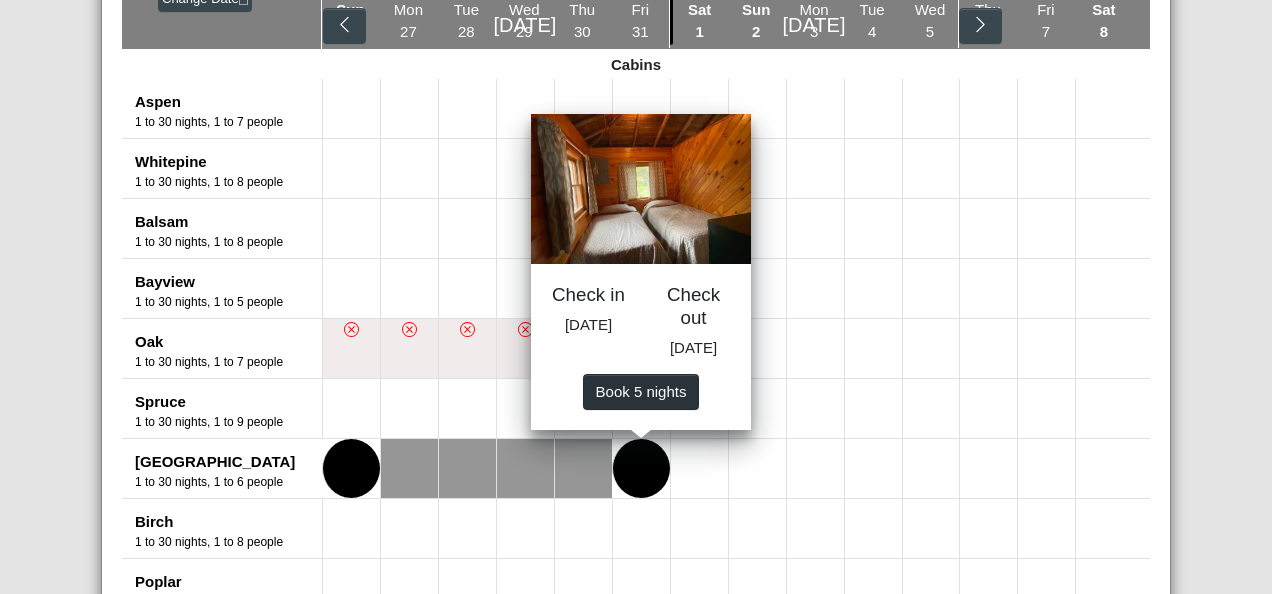 select on "*" 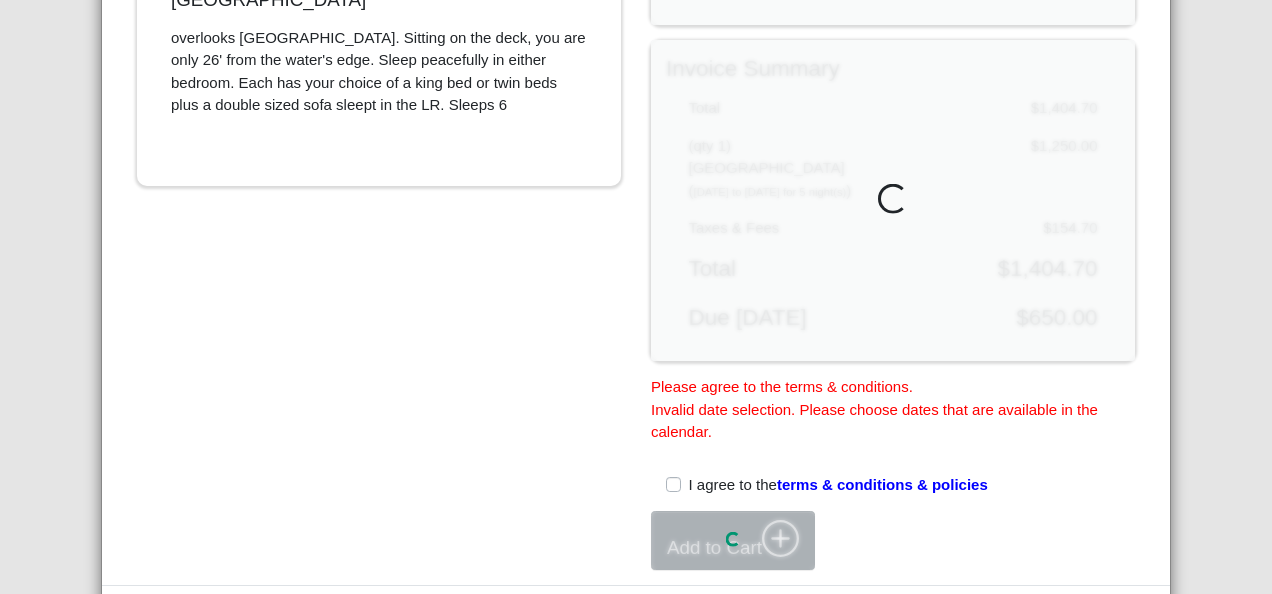 scroll, scrollTop: 888, scrollLeft: 0, axis: vertical 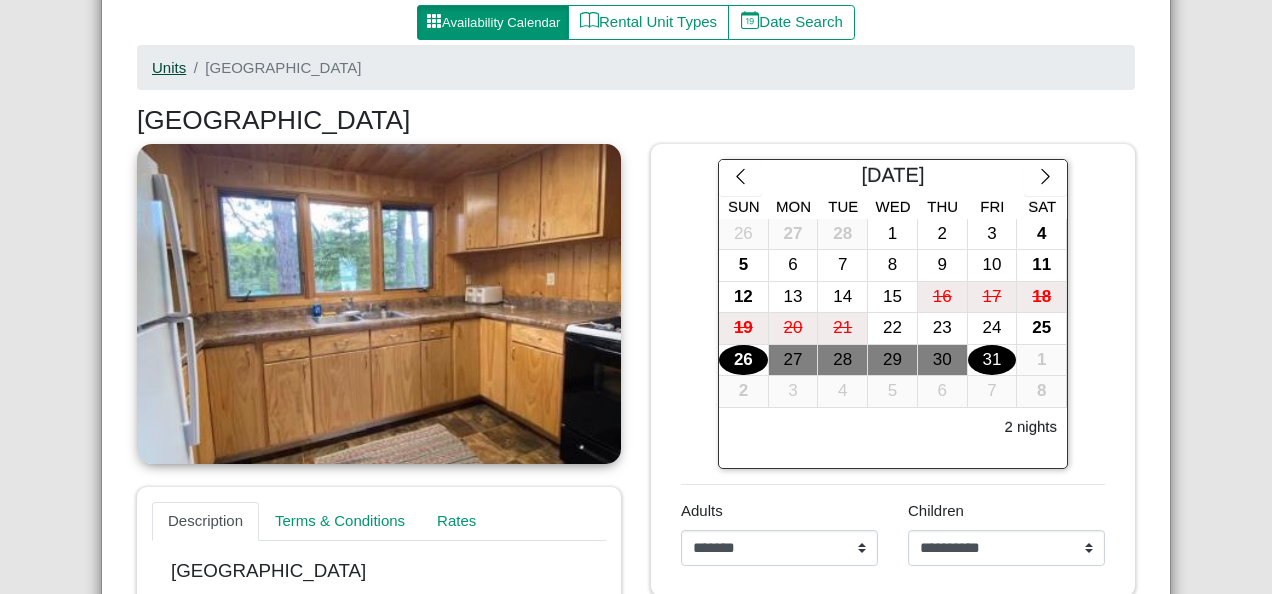 click on "Units" at bounding box center [169, 67] 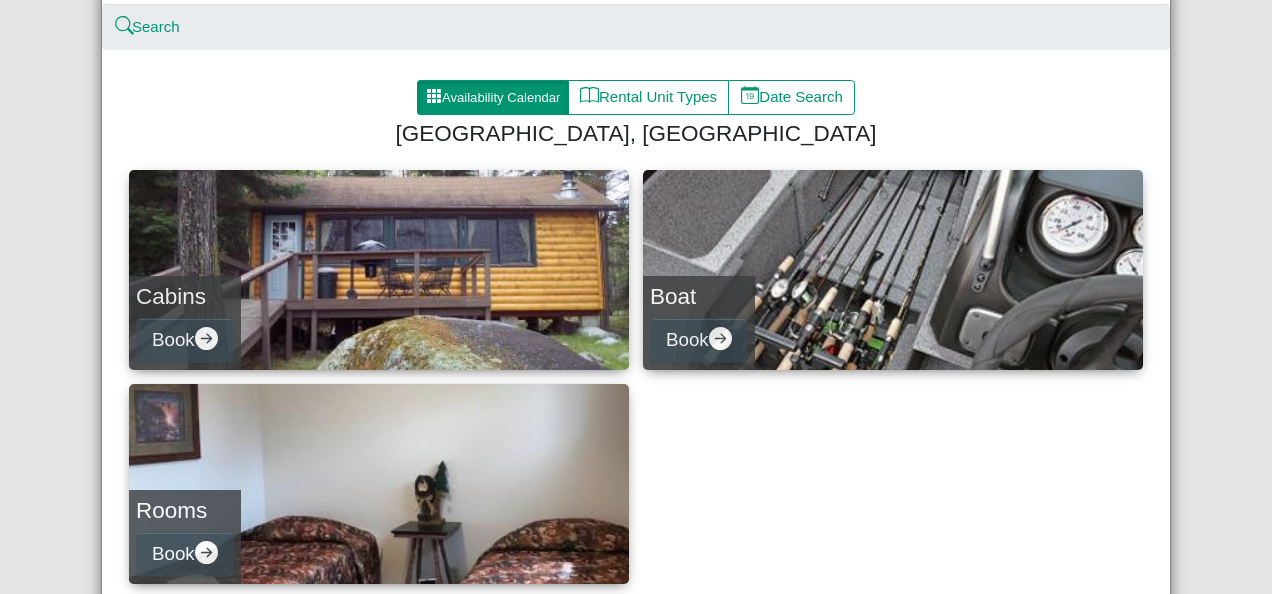 scroll, scrollTop: 163, scrollLeft: 0, axis: vertical 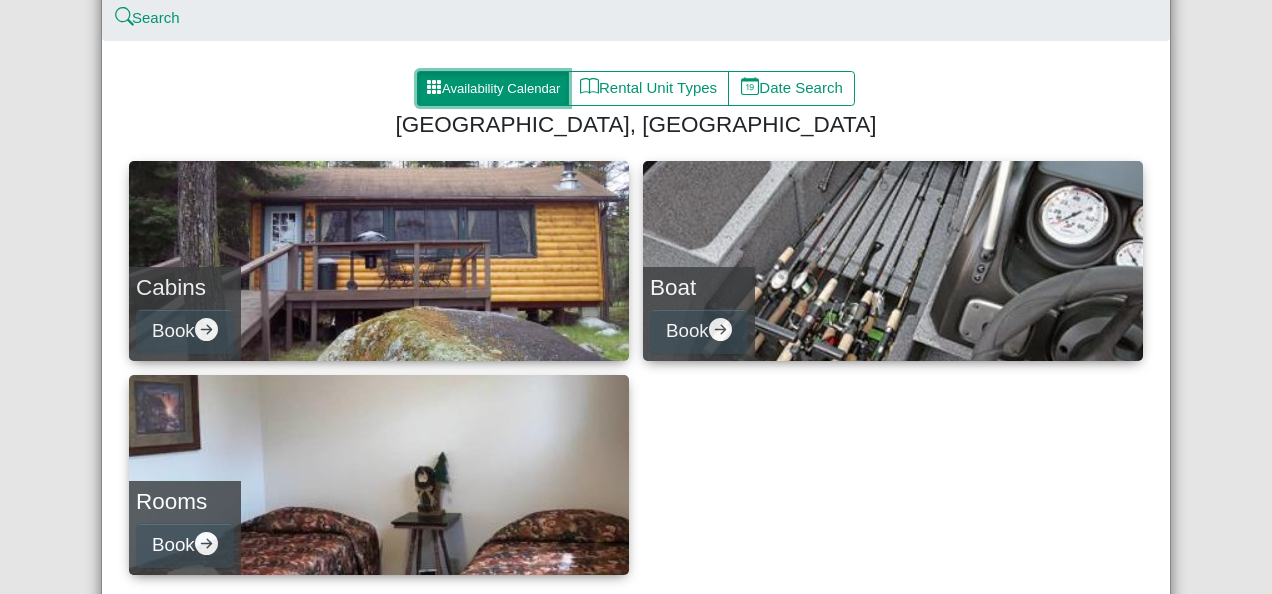 click on "Availability Calendar" at bounding box center (493, 89) 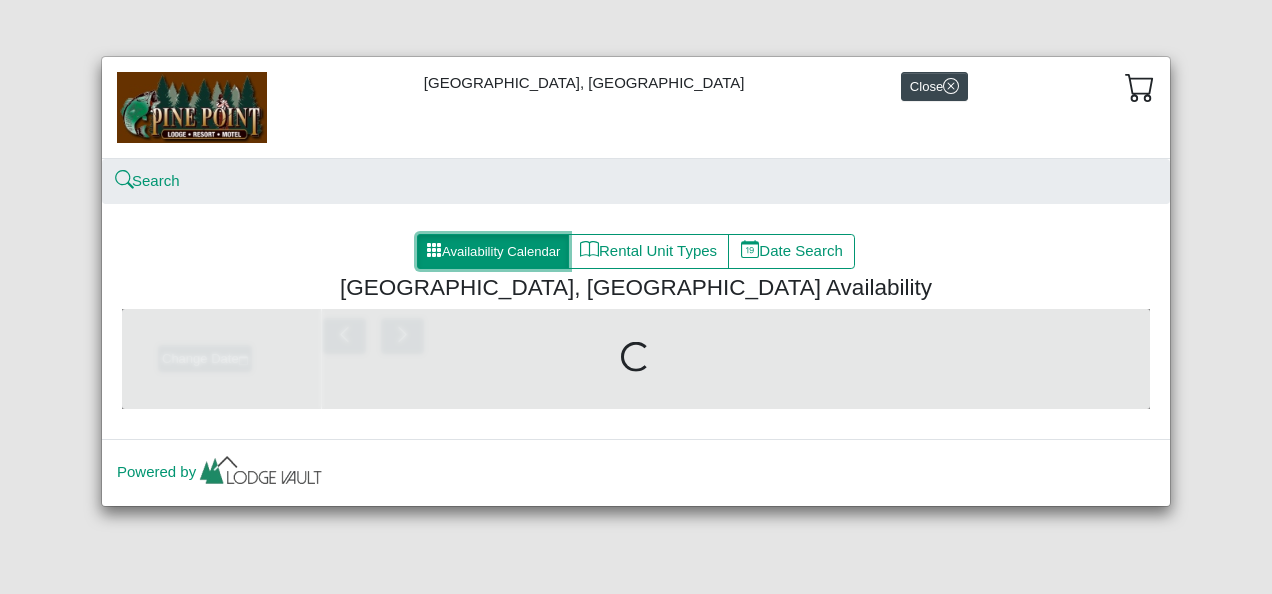 scroll, scrollTop: 0, scrollLeft: 0, axis: both 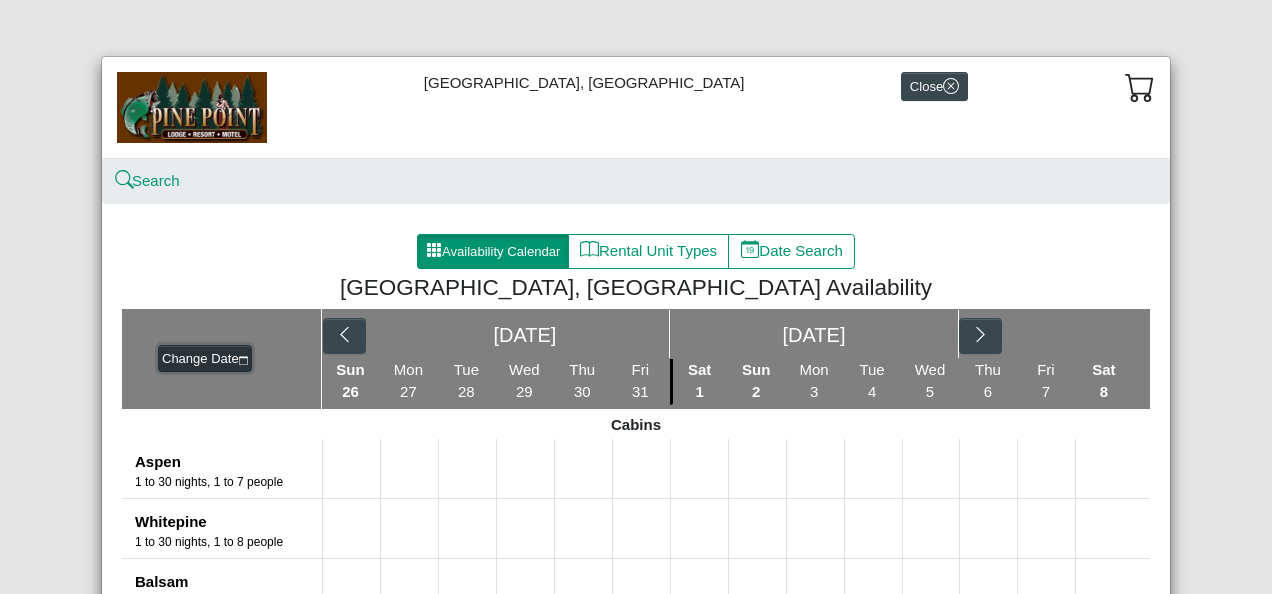 click on "Change Date" at bounding box center [205, 359] 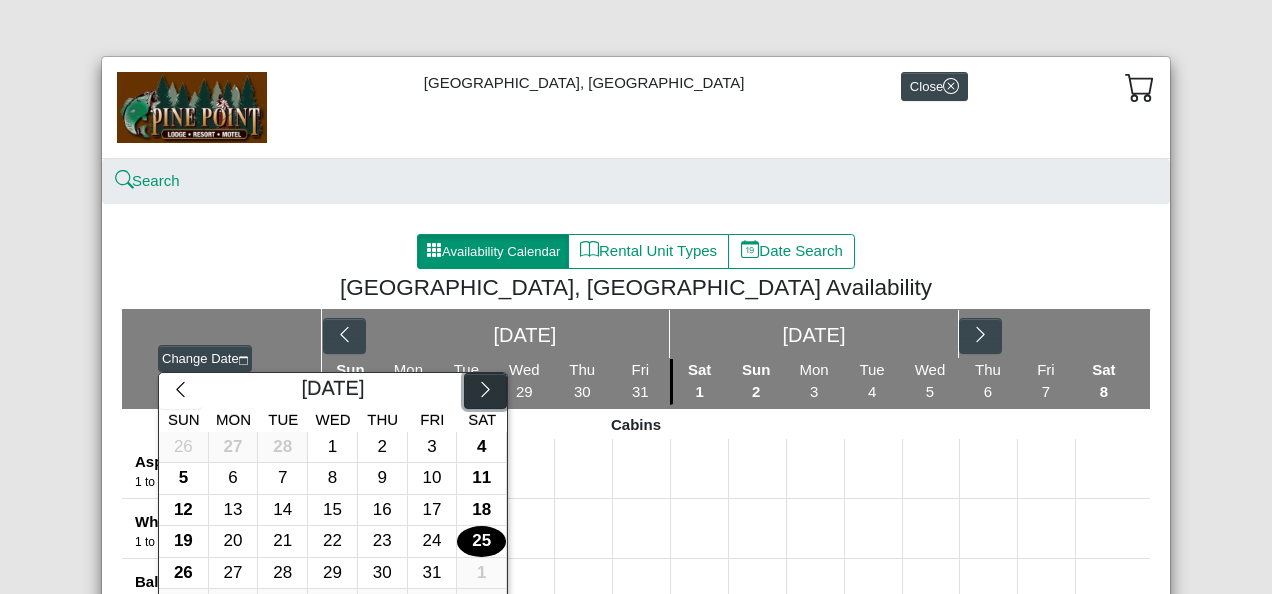 click 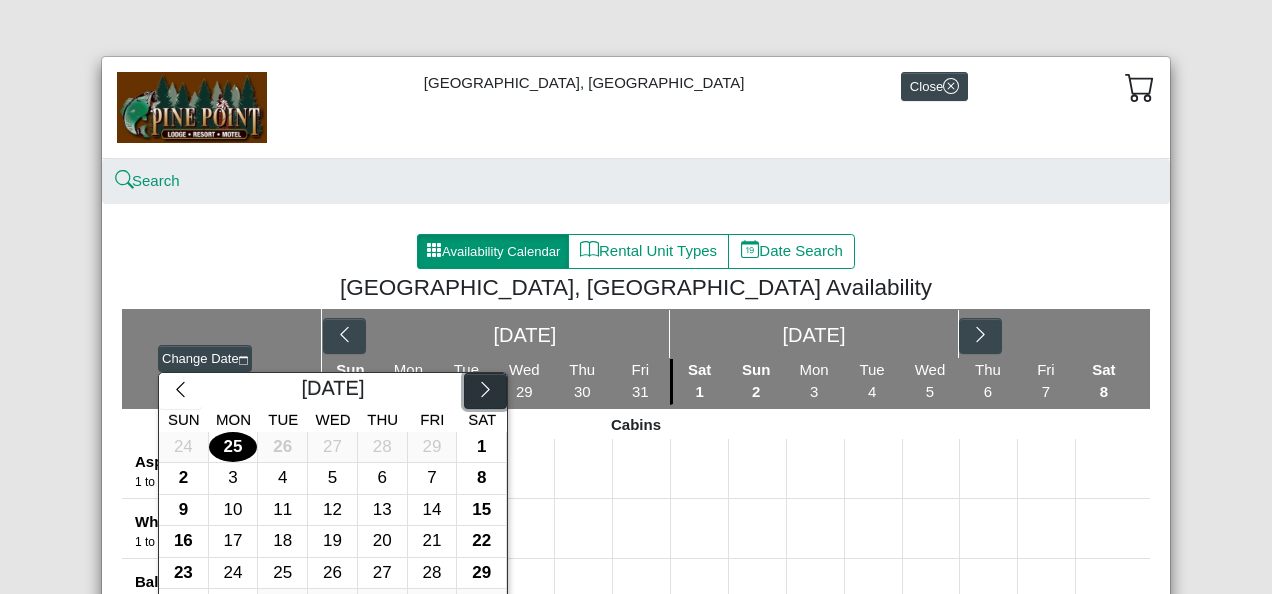 click 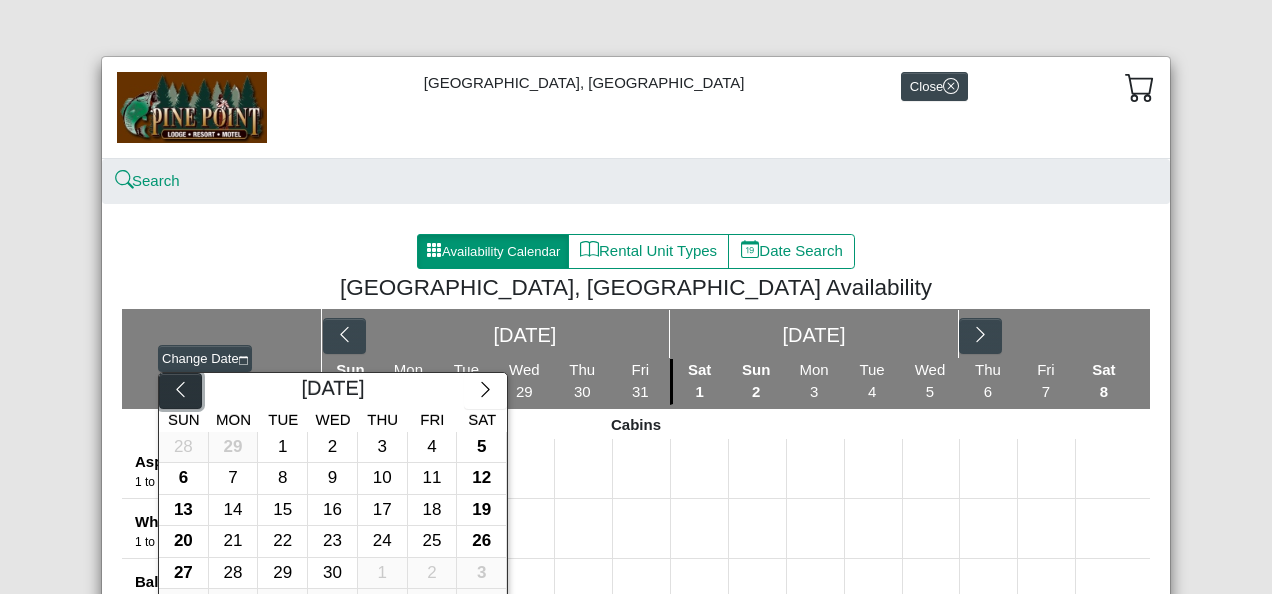 click 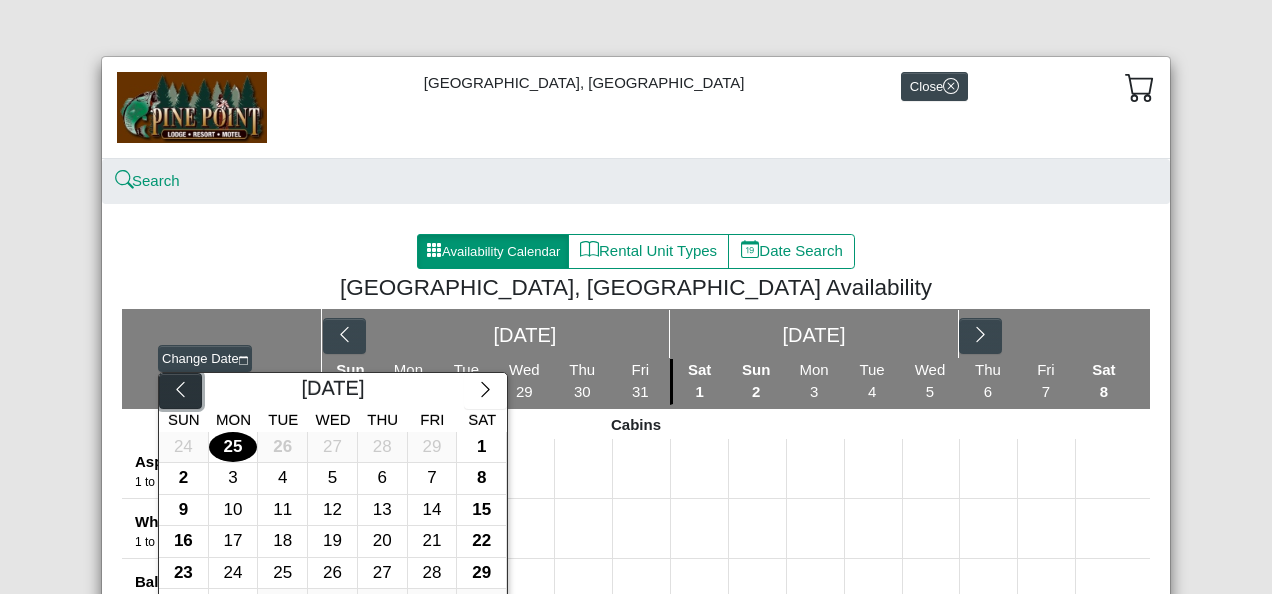 click 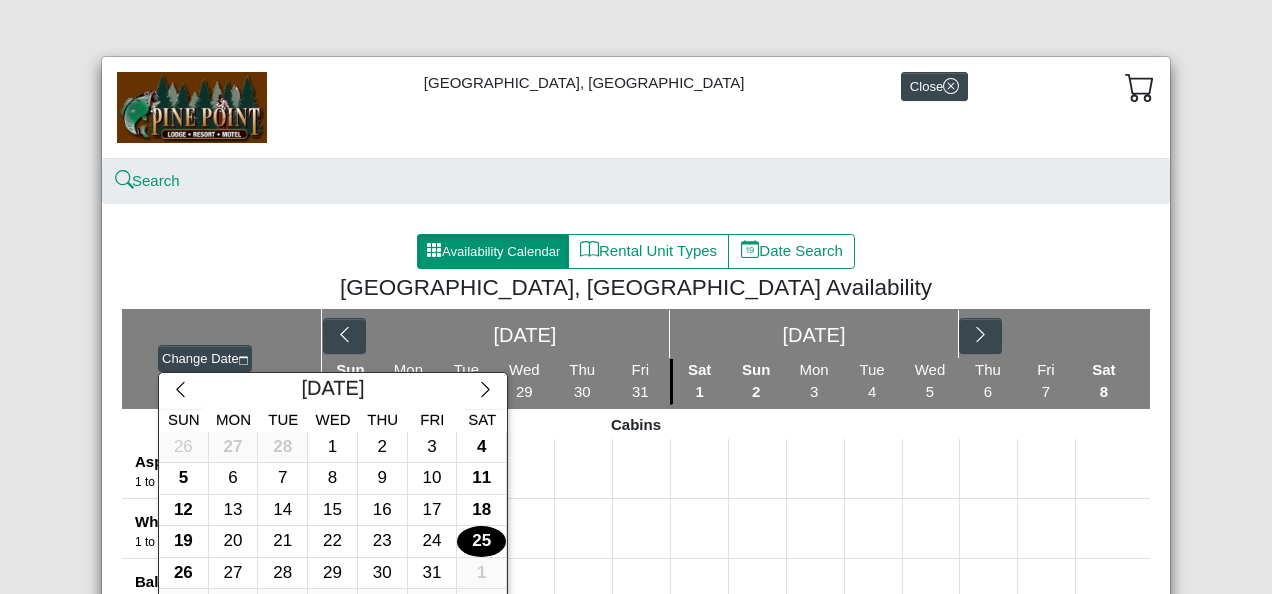 click on "25" at bounding box center [481, 541] 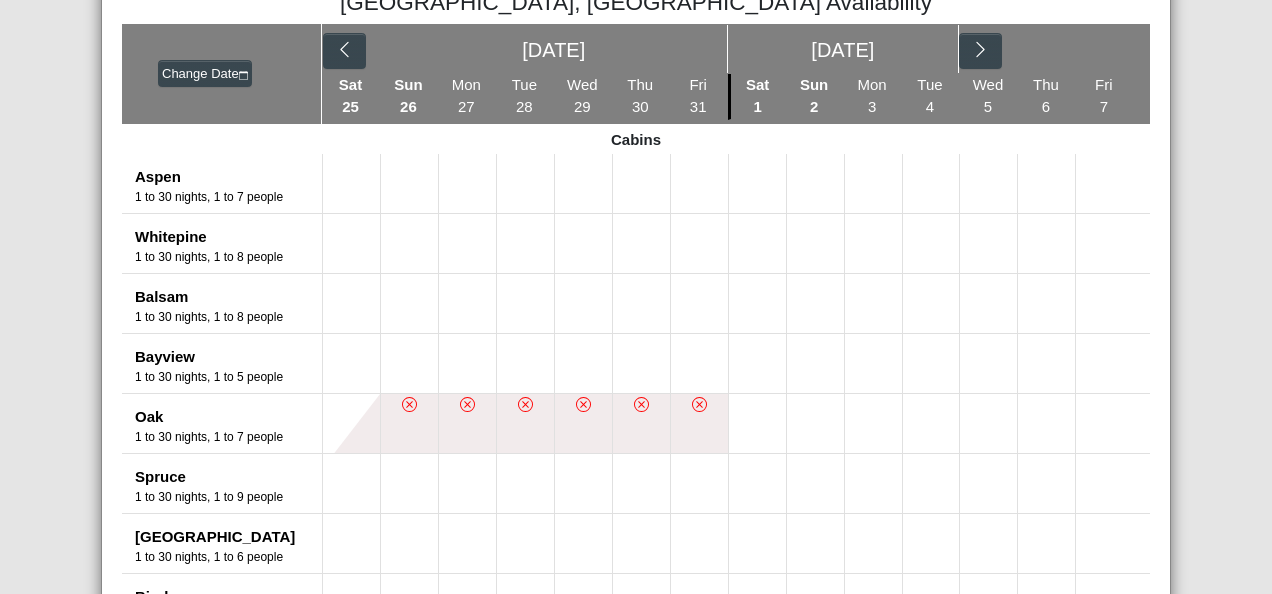 scroll, scrollTop: 290, scrollLeft: 0, axis: vertical 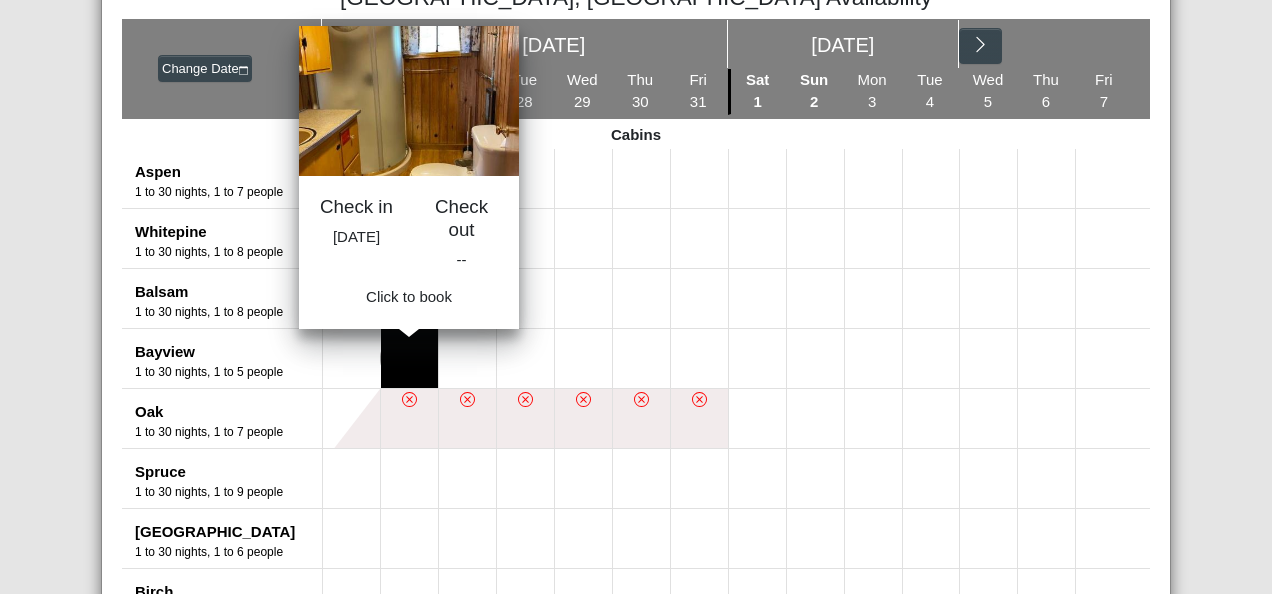 click at bounding box center (409, 358) 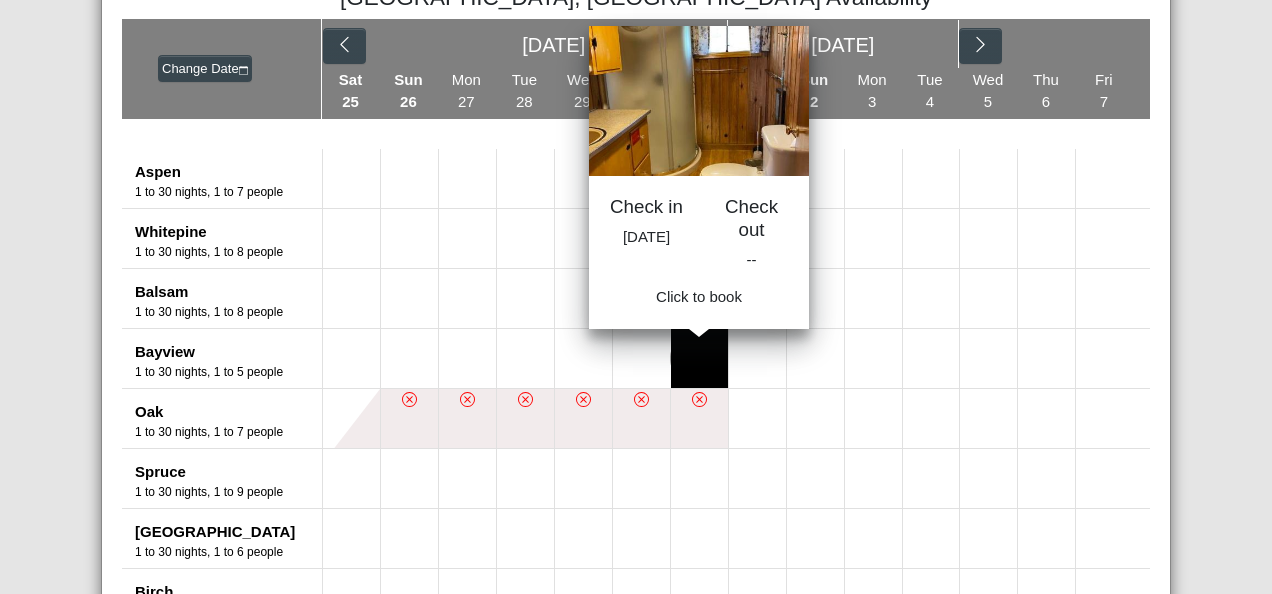 click at bounding box center (699, 358) 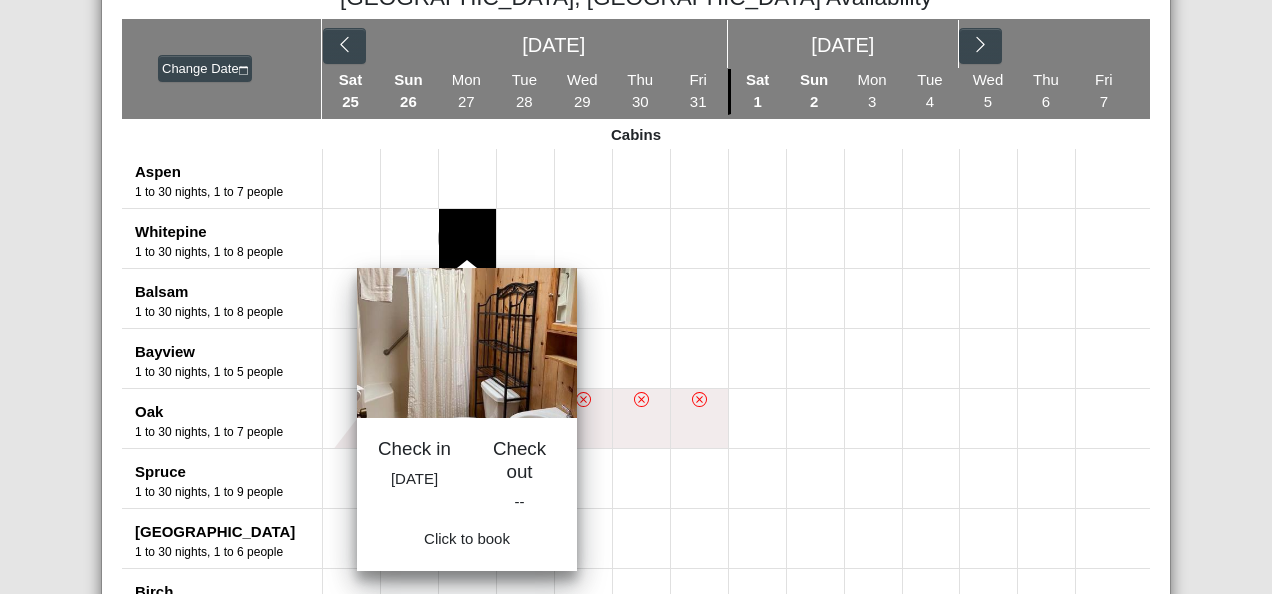 click at bounding box center (467, 238) 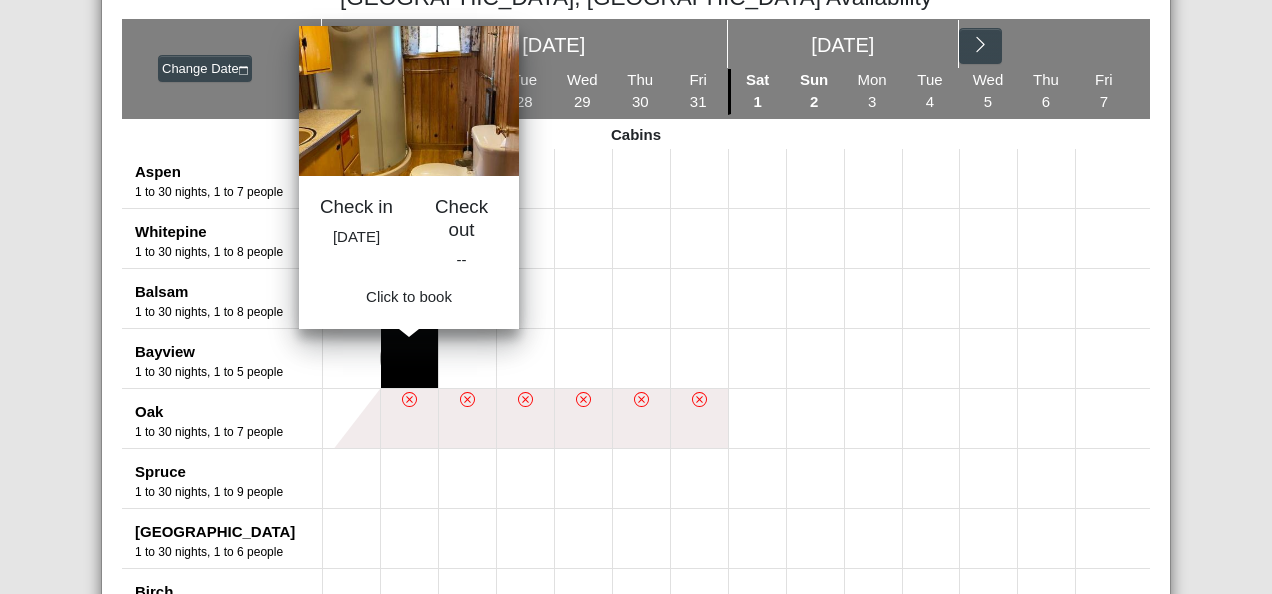 click at bounding box center [409, 358] 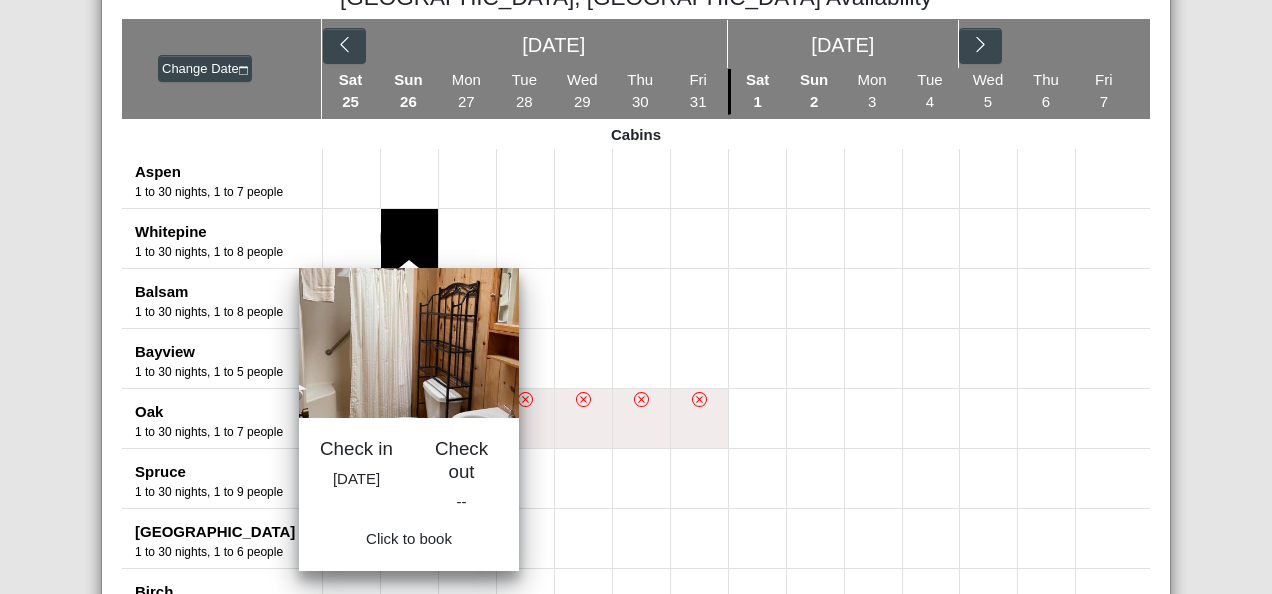 click at bounding box center [409, 238] 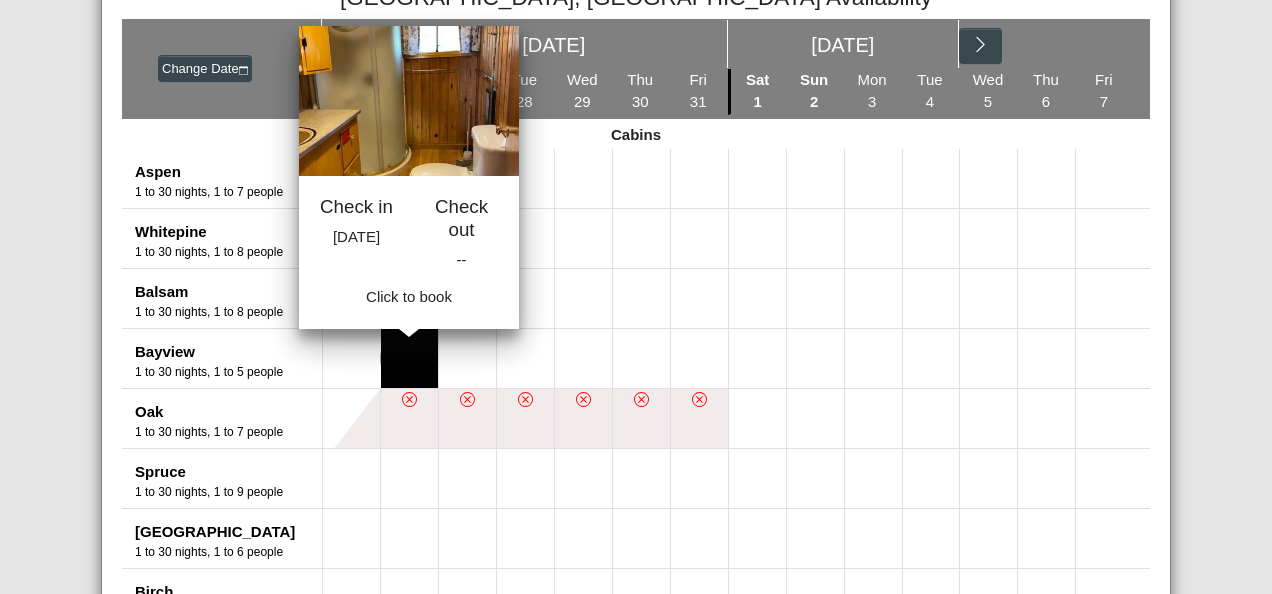 click at bounding box center [409, 358] 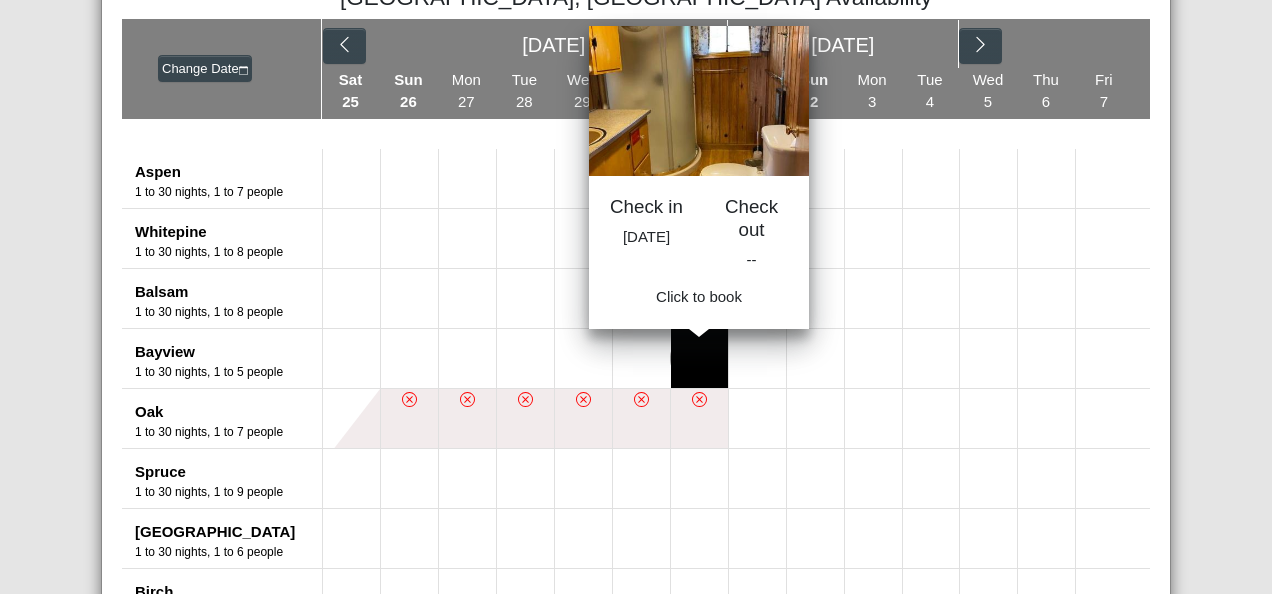 click at bounding box center (699, 358) 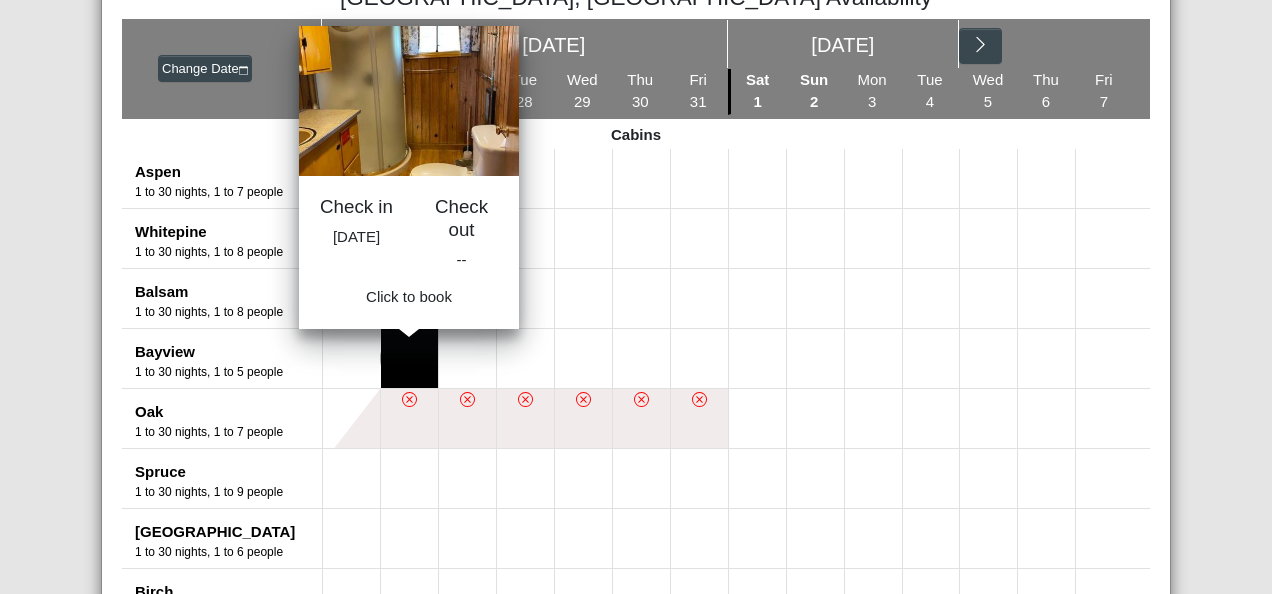 click at bounding box center (409, 358) 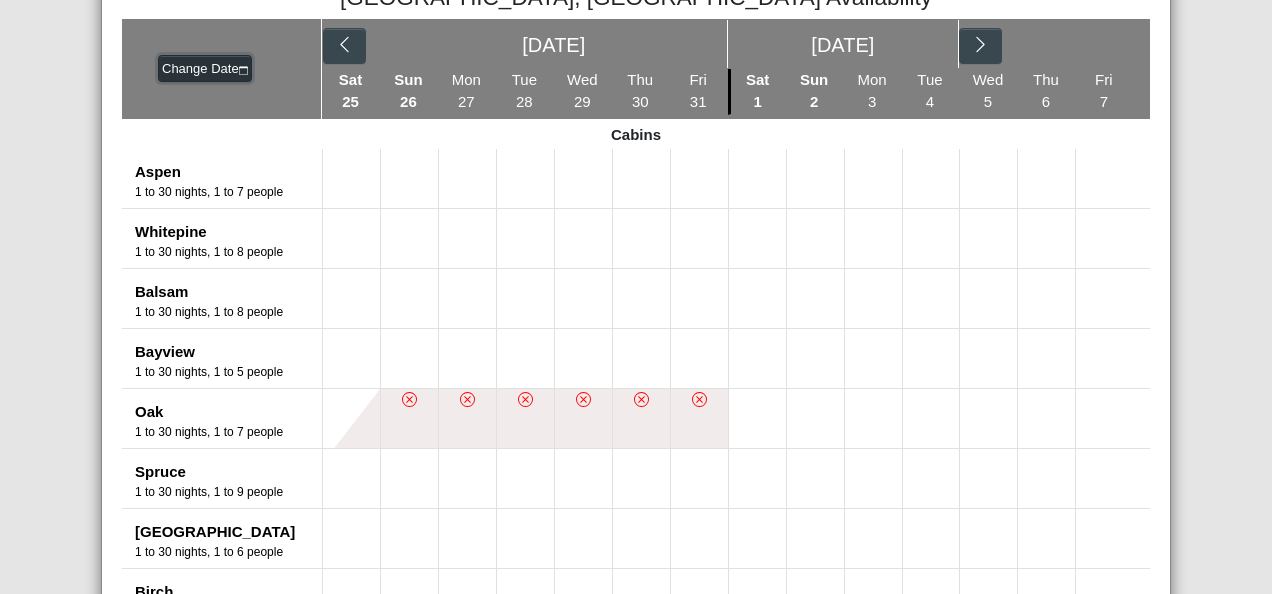 click on "Change Date" at bounding box center [205, 69] 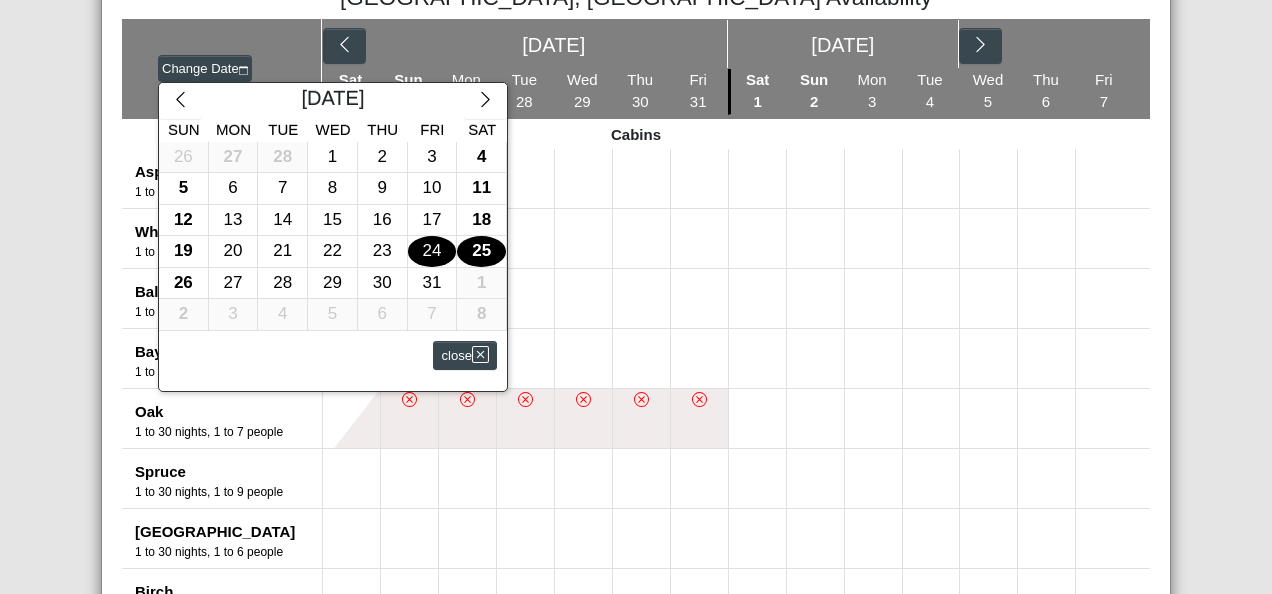 click on "25" at bounding box center (481, 251) 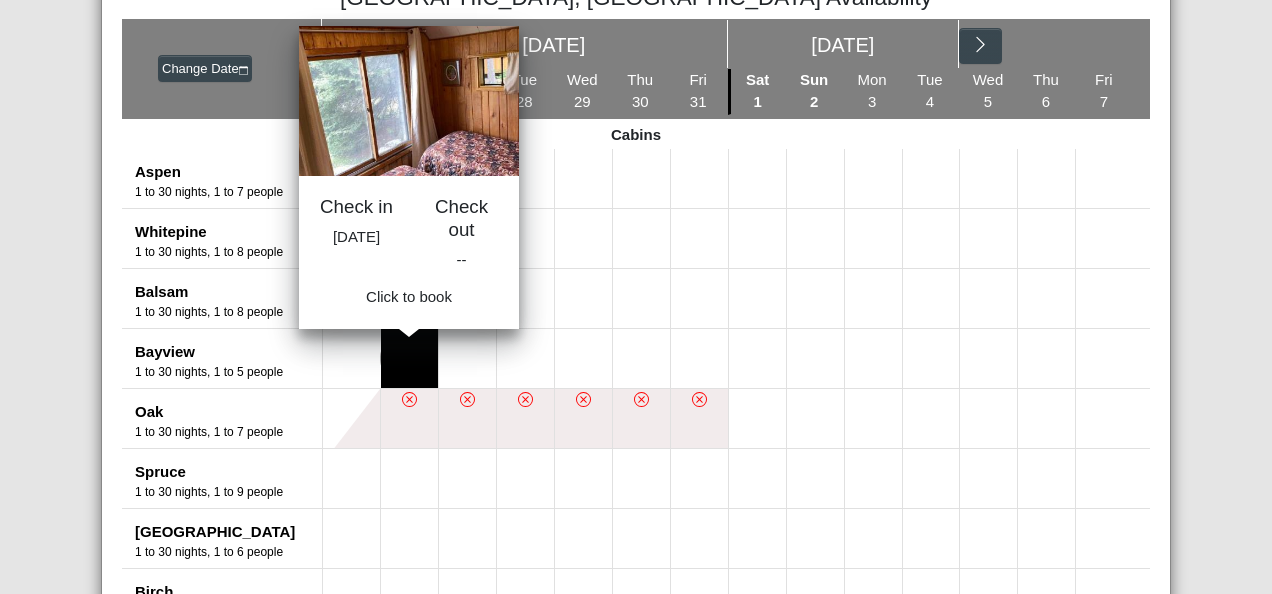 click at bounding box center [409, 358] 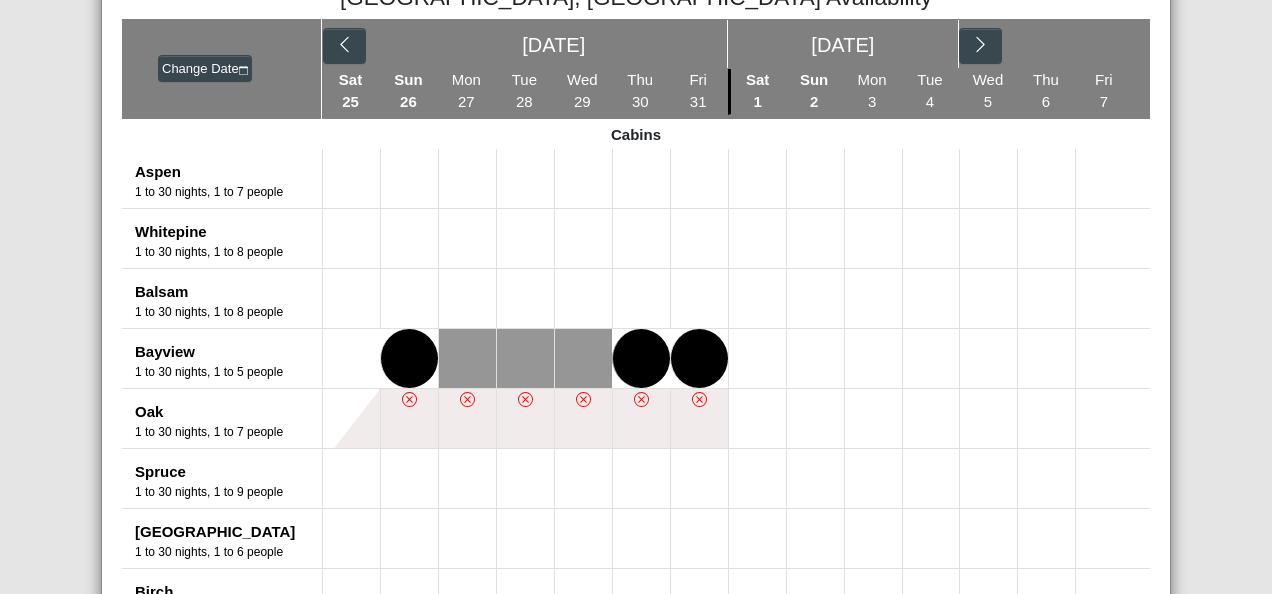 click at bounding box center [699, 358] 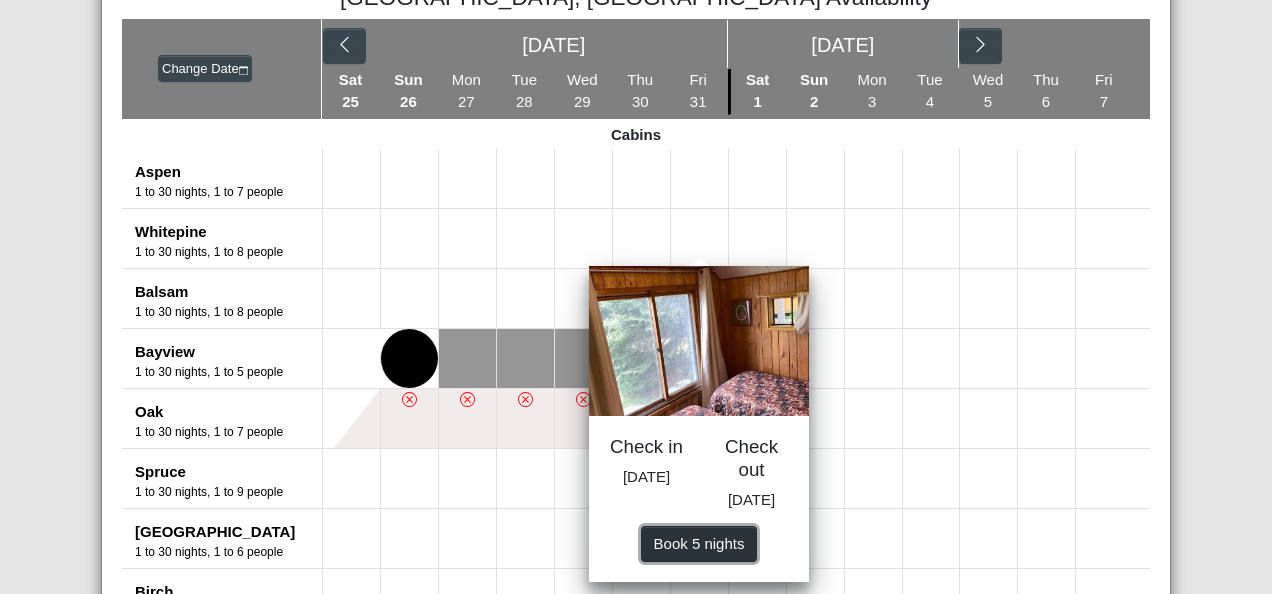 click on "Book 5 night s" at bounding box center [699, 542] 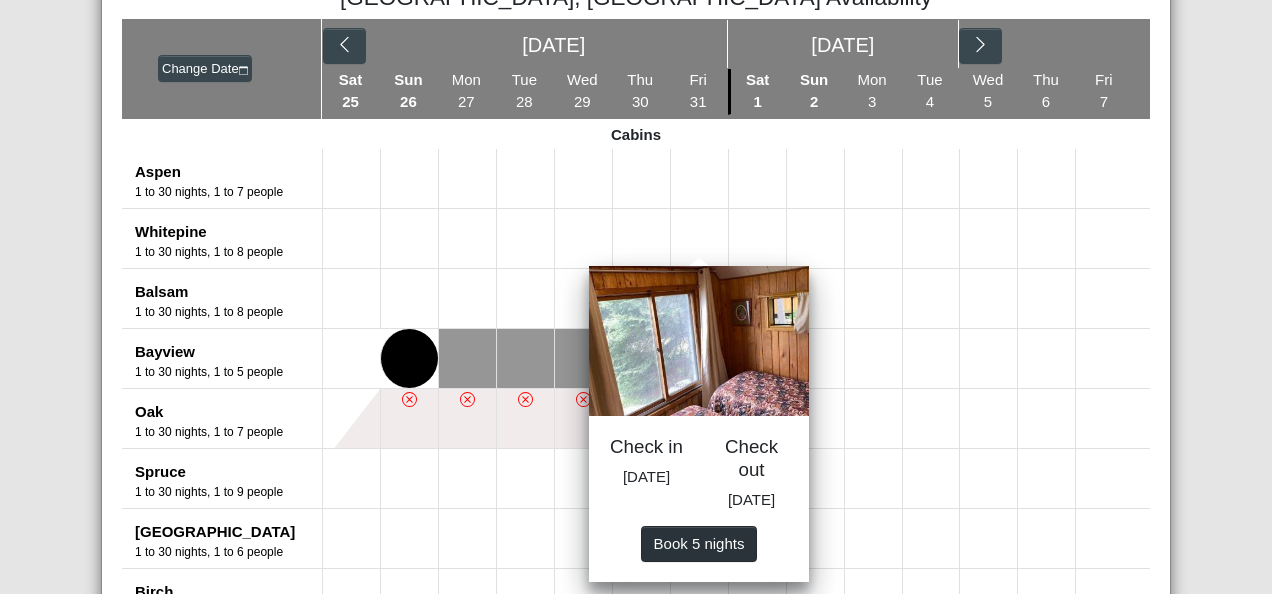 select on "*" 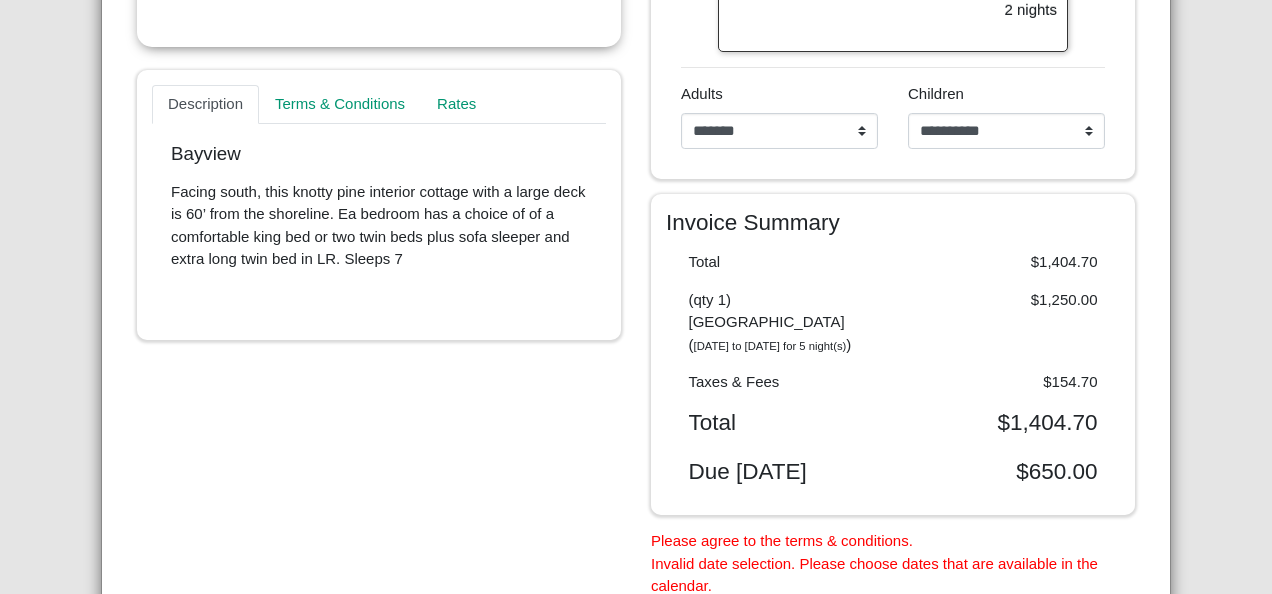 scroll, scrollTop: 648, scrollLeft: 0, axis: vertical 